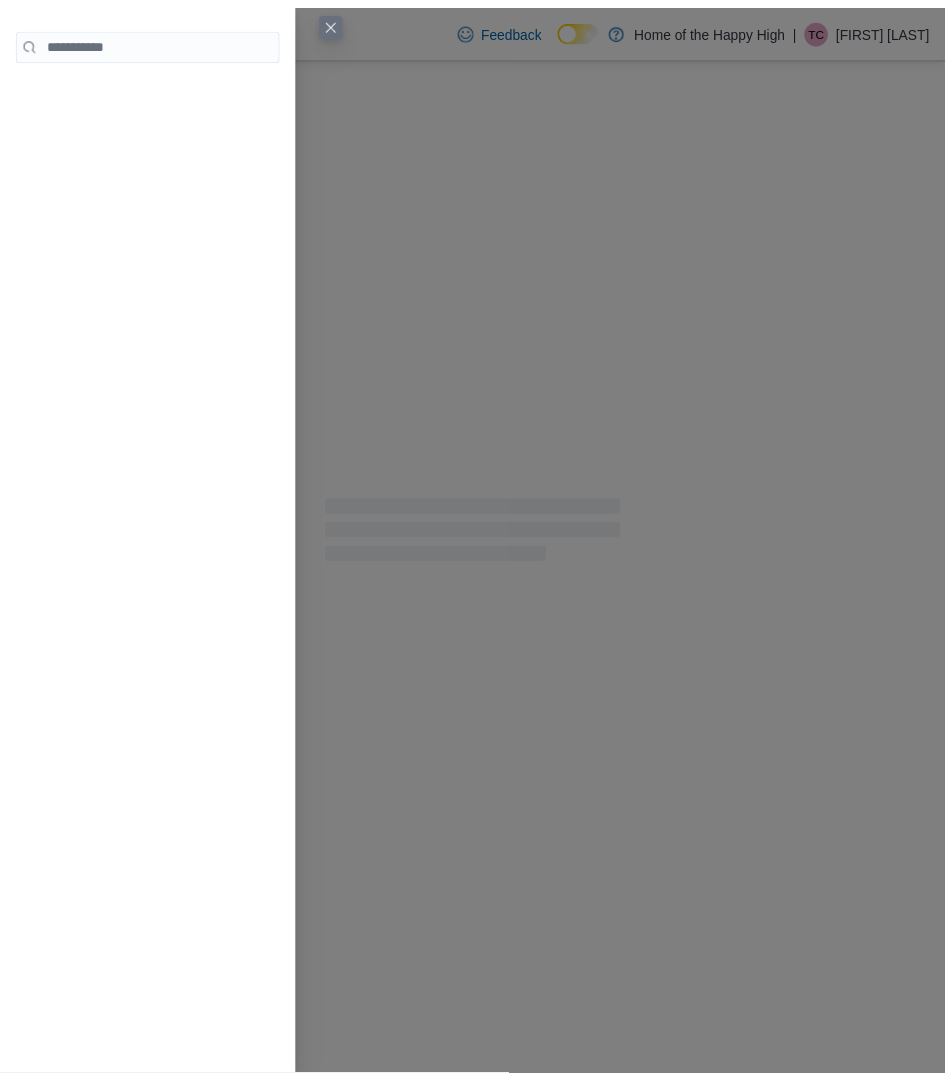 scroll, scrollTop: 0, scrollLeft: 0, axis: both 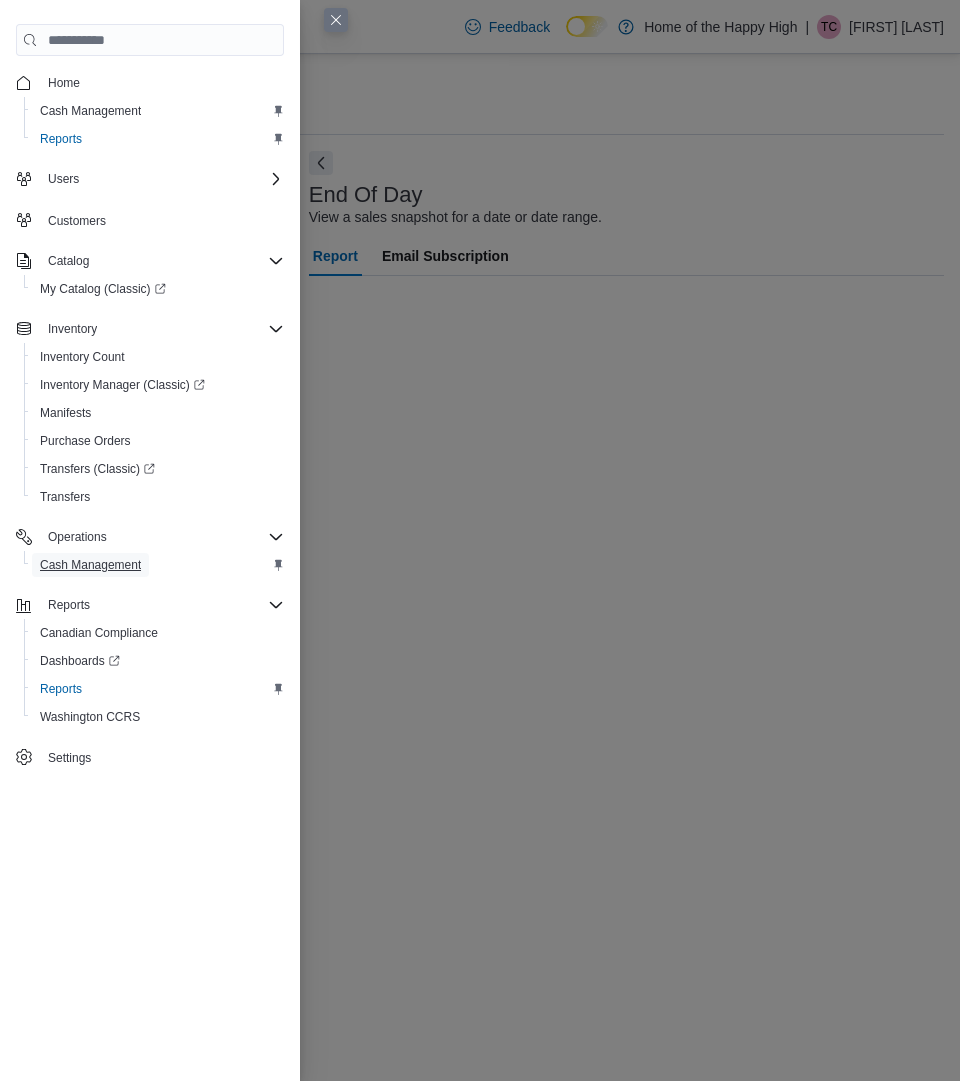 click on "Cash Management" at bounding box center (90, 565) 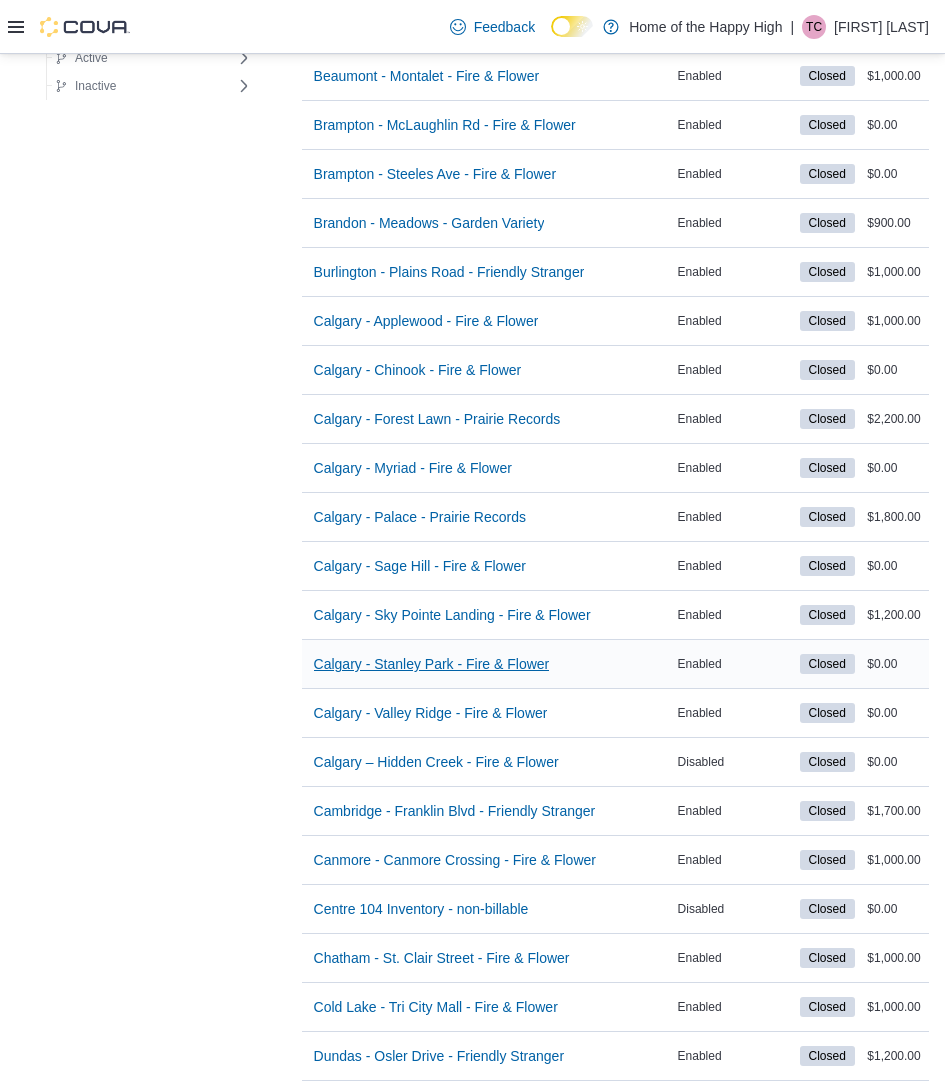 scroll, scrollTop: 600, scrollLeft: 0, axis: vertical 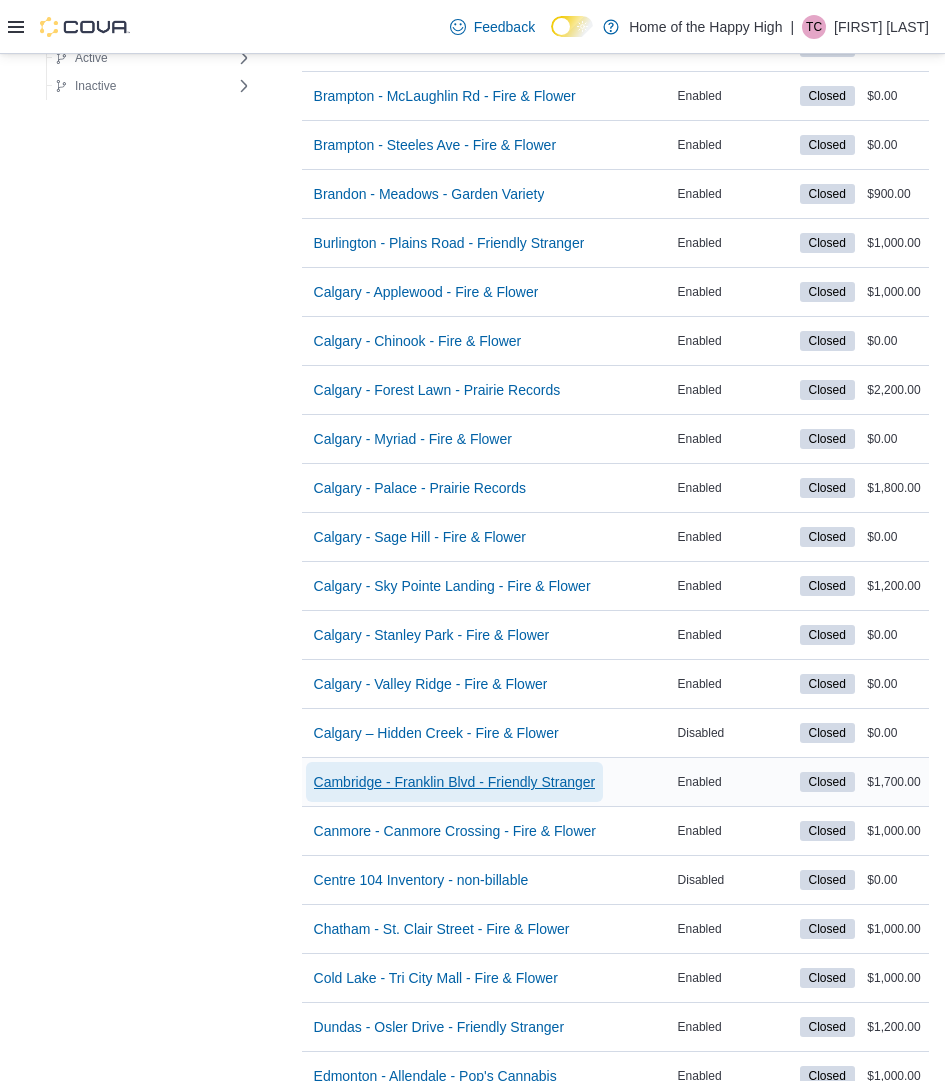 click on "Cambridge - Franklin Blvd - Friendly Stranger" at bounding box center [455, 782] 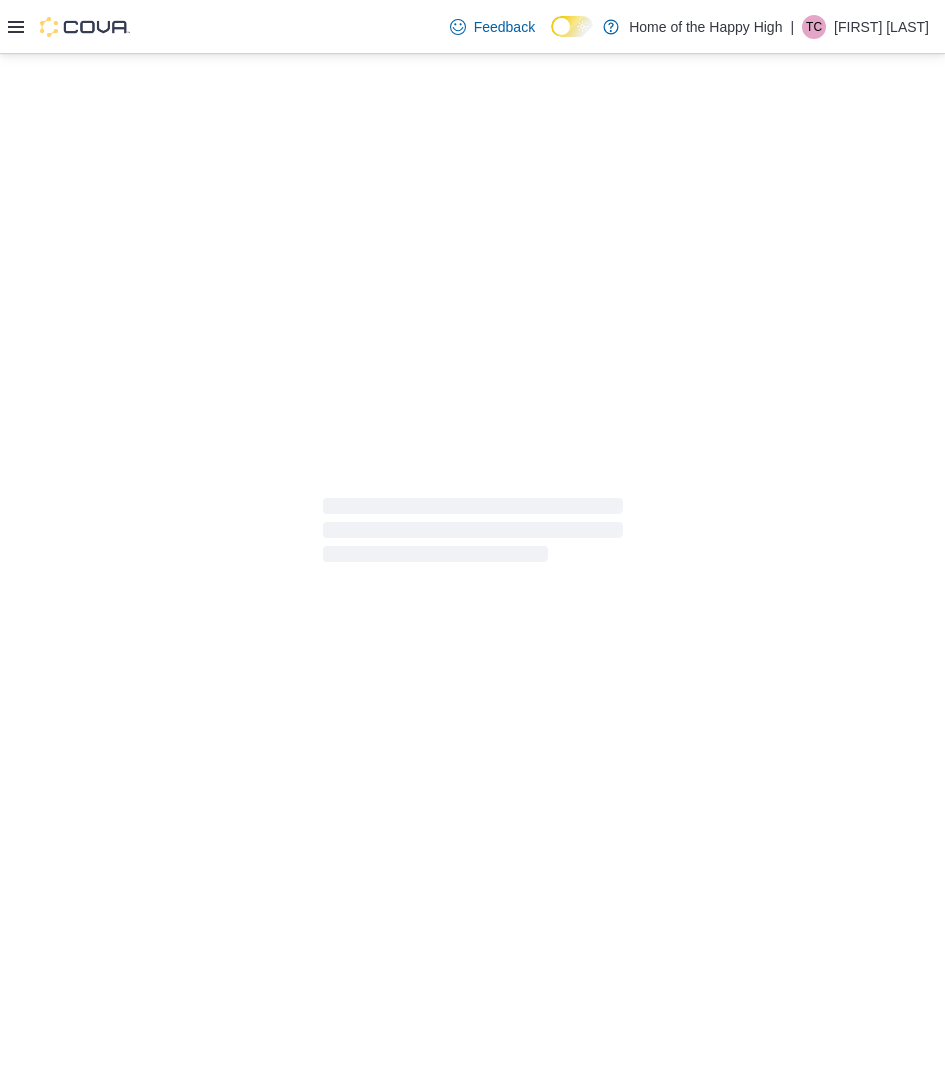 scroll, scrollTop: 0, scrollLeft: 0, axis: both 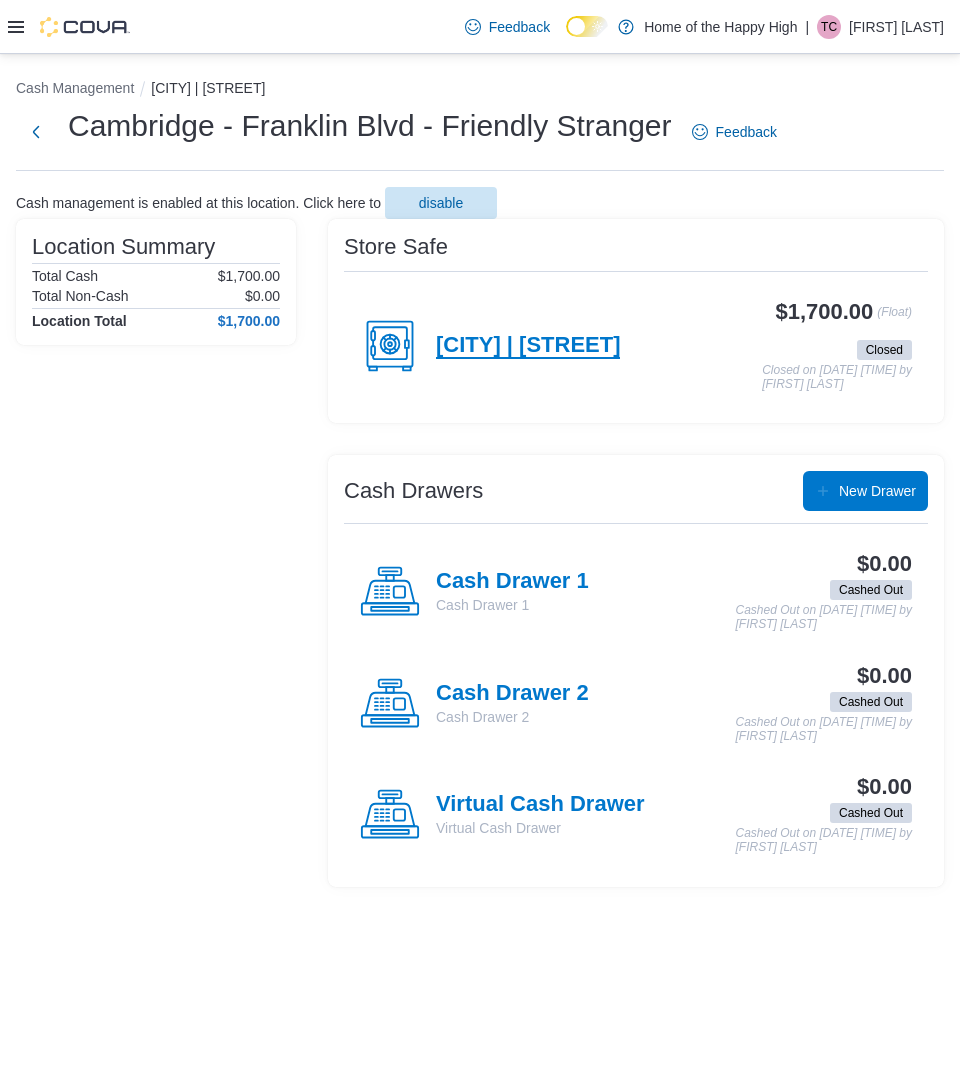click on "[CITY] | [STREET]" at bounding box center (528, 346) 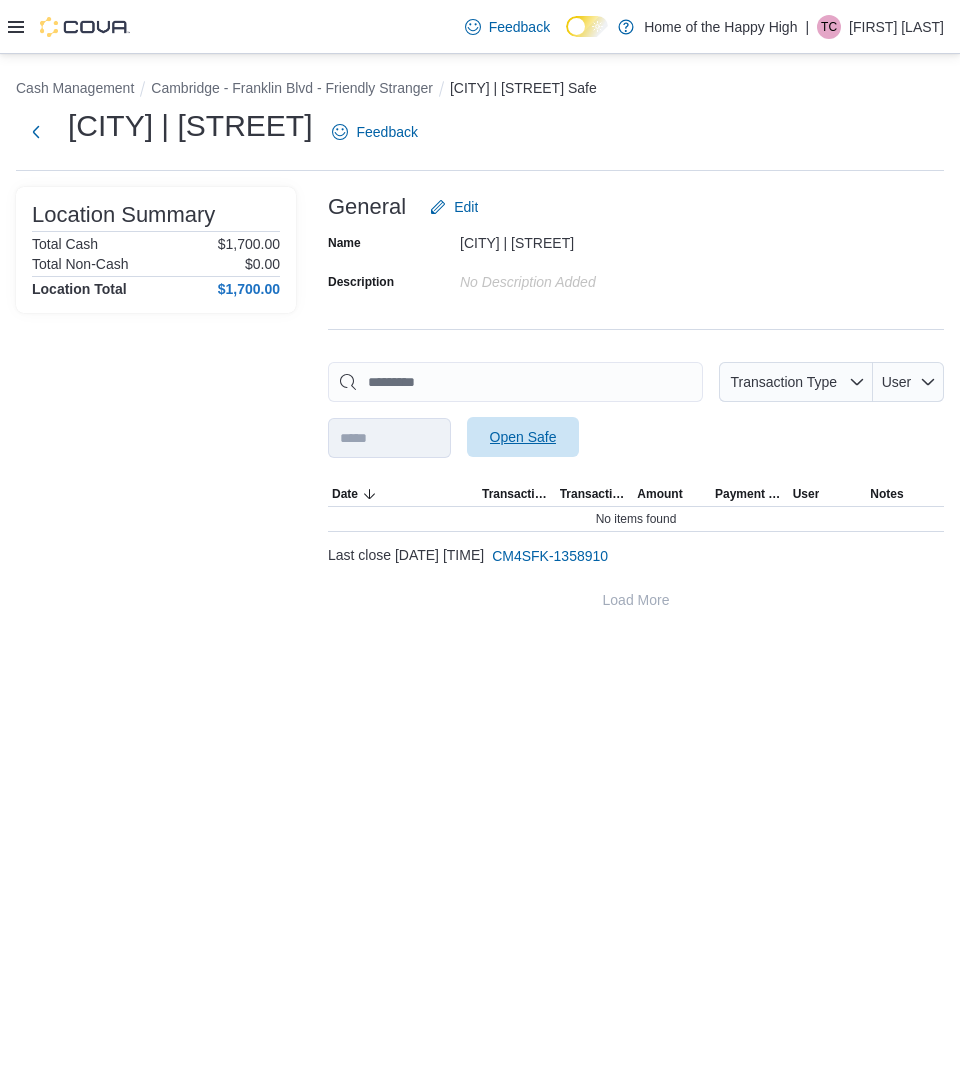 click on "Open Safe" at bounding box center [523, 437] 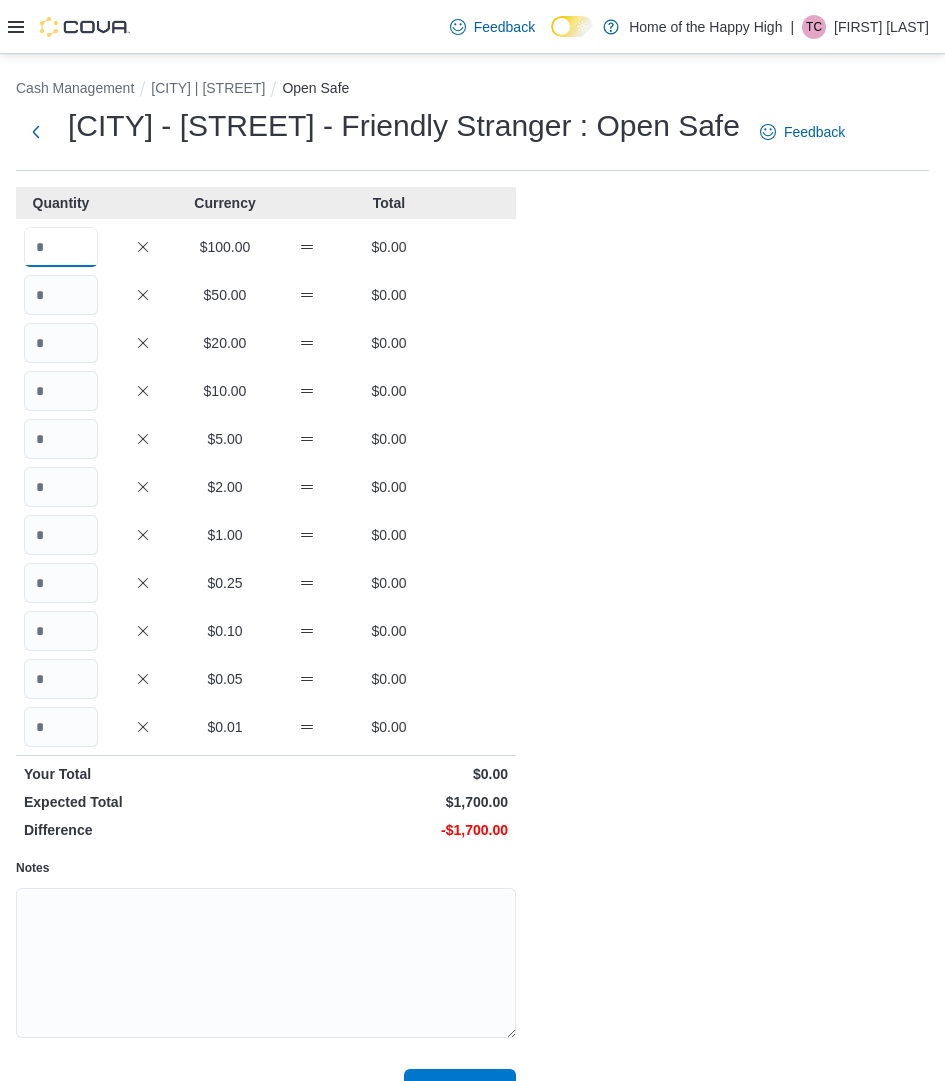 click at bounding box center [61, 247] 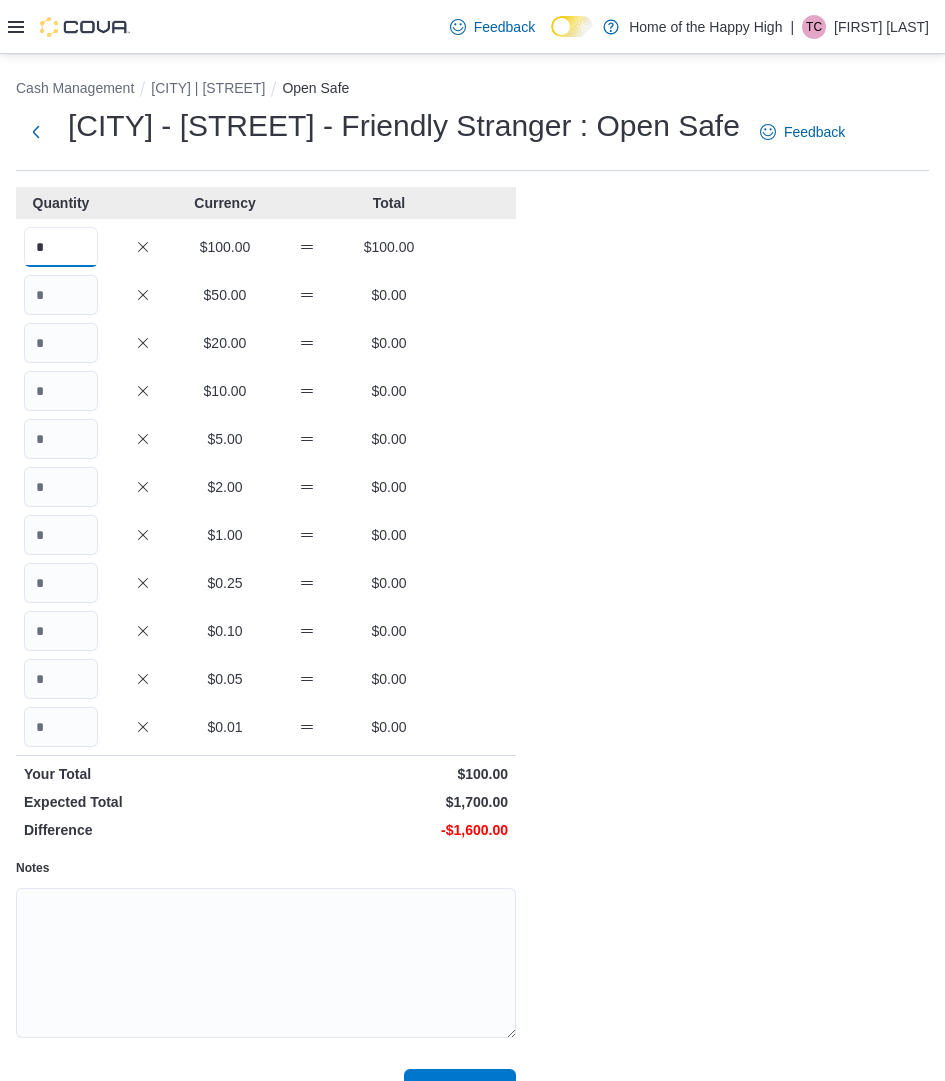 type on "*" 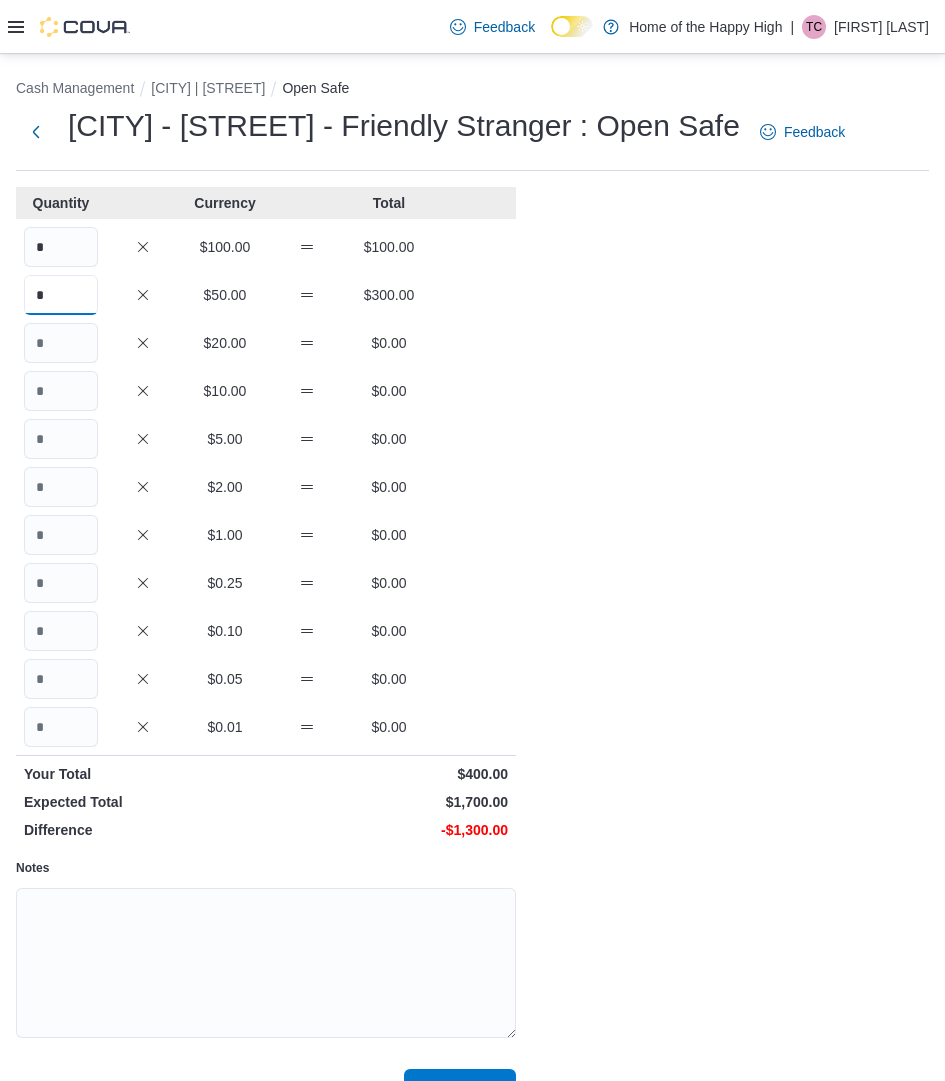 type on "*" 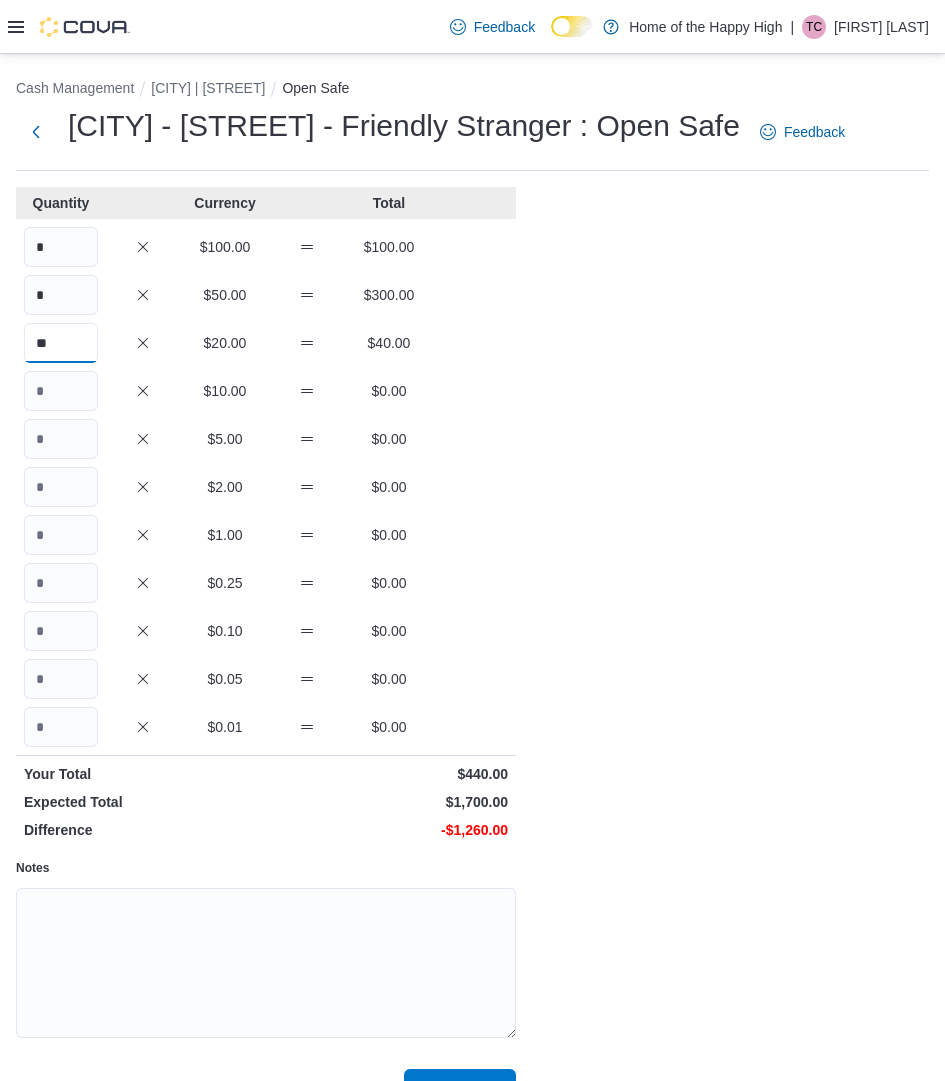 type on "**" 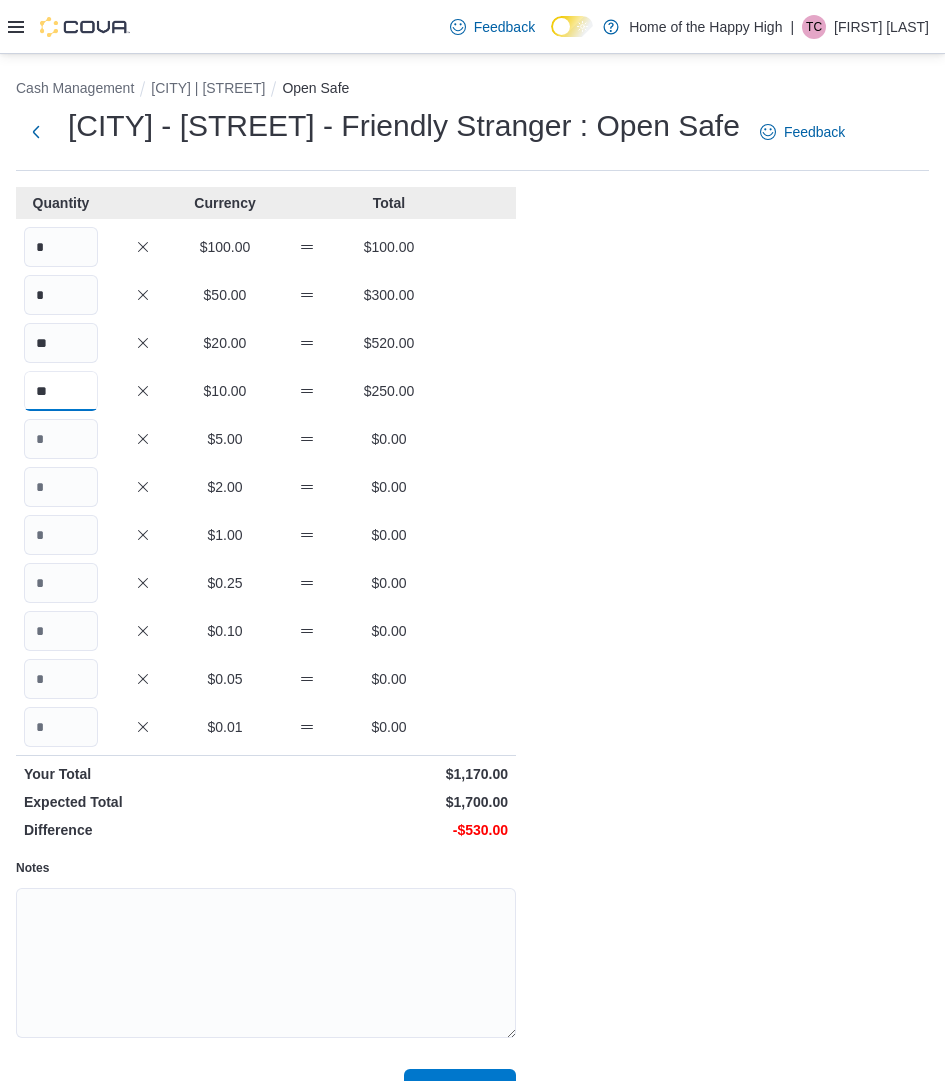 type on "**" 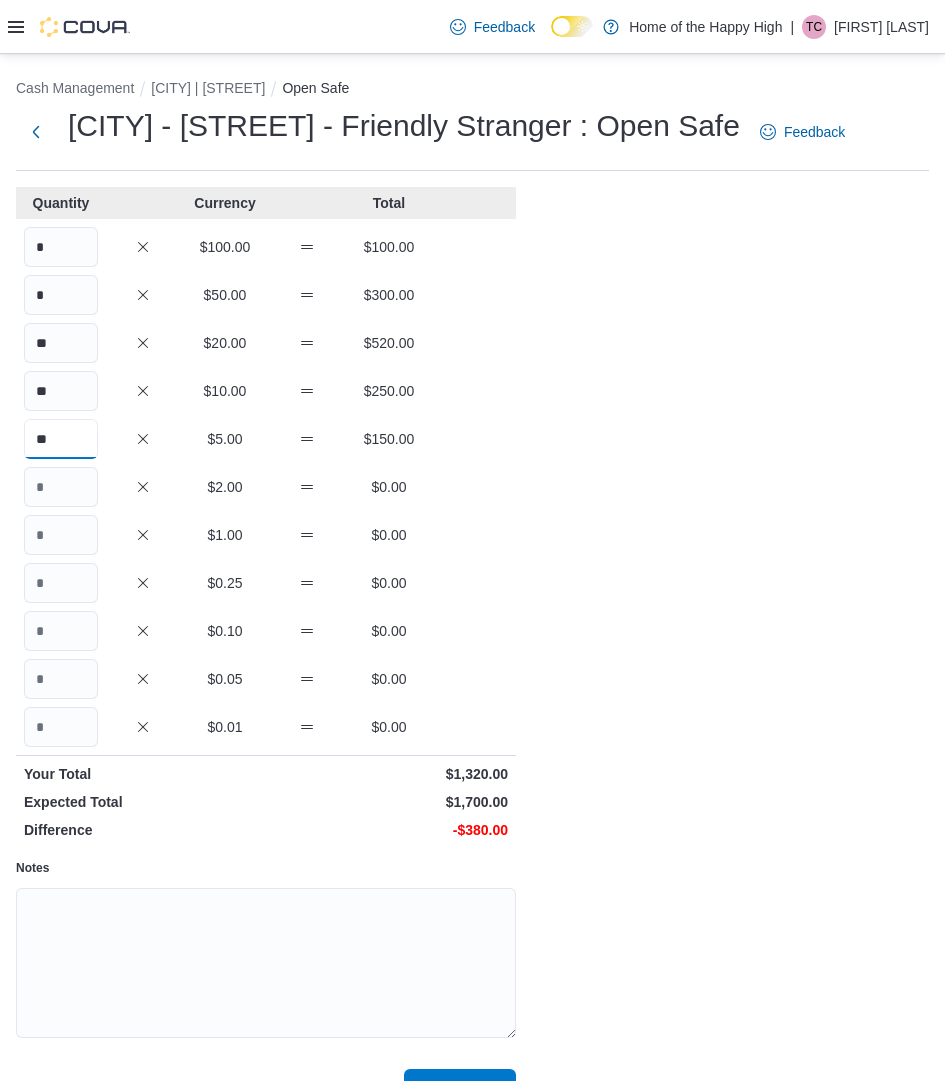 type on "**" 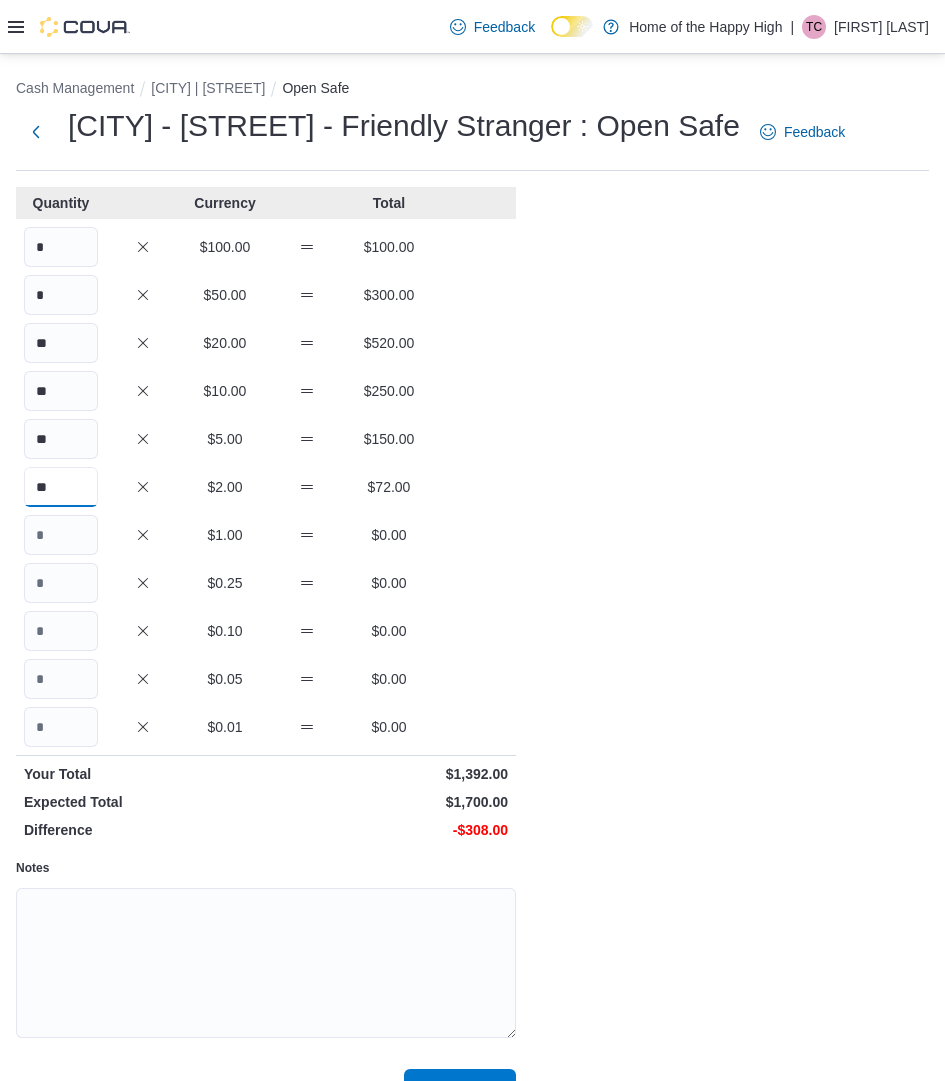 type on "**" 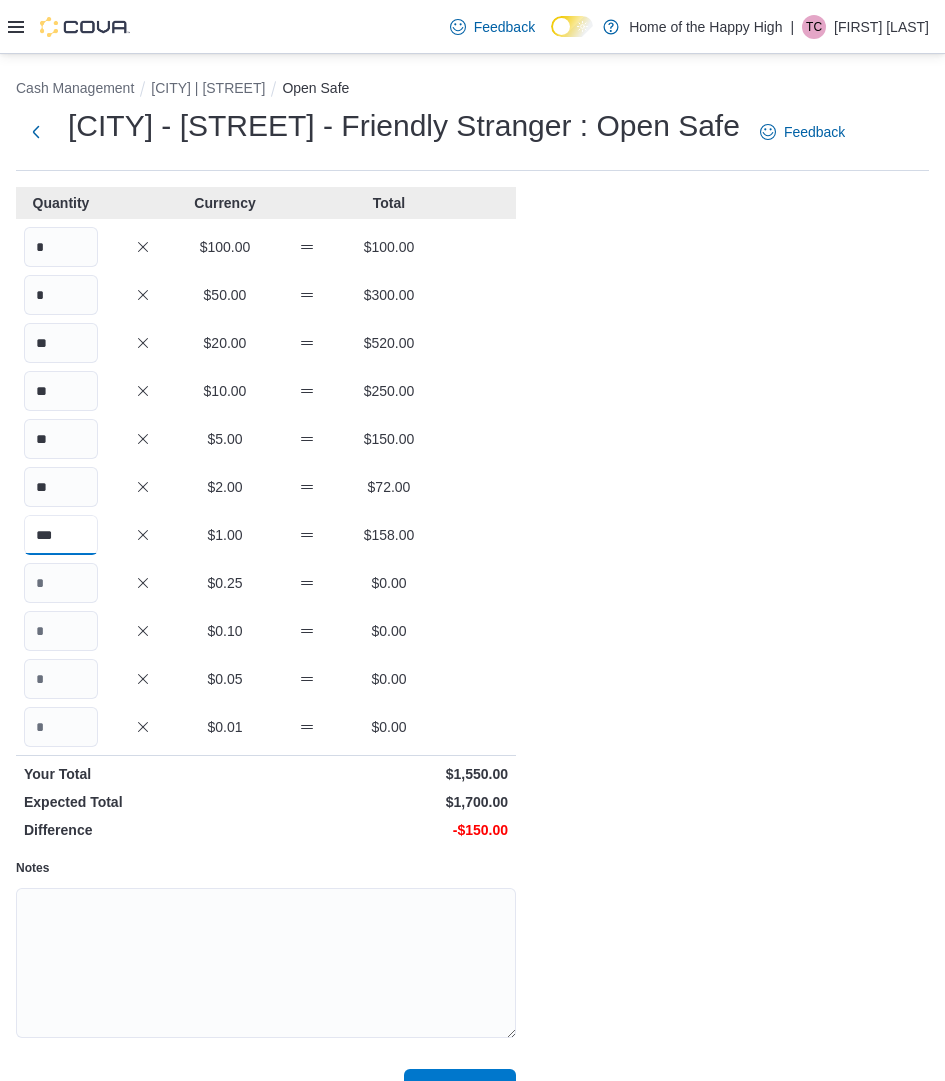 type on "***" 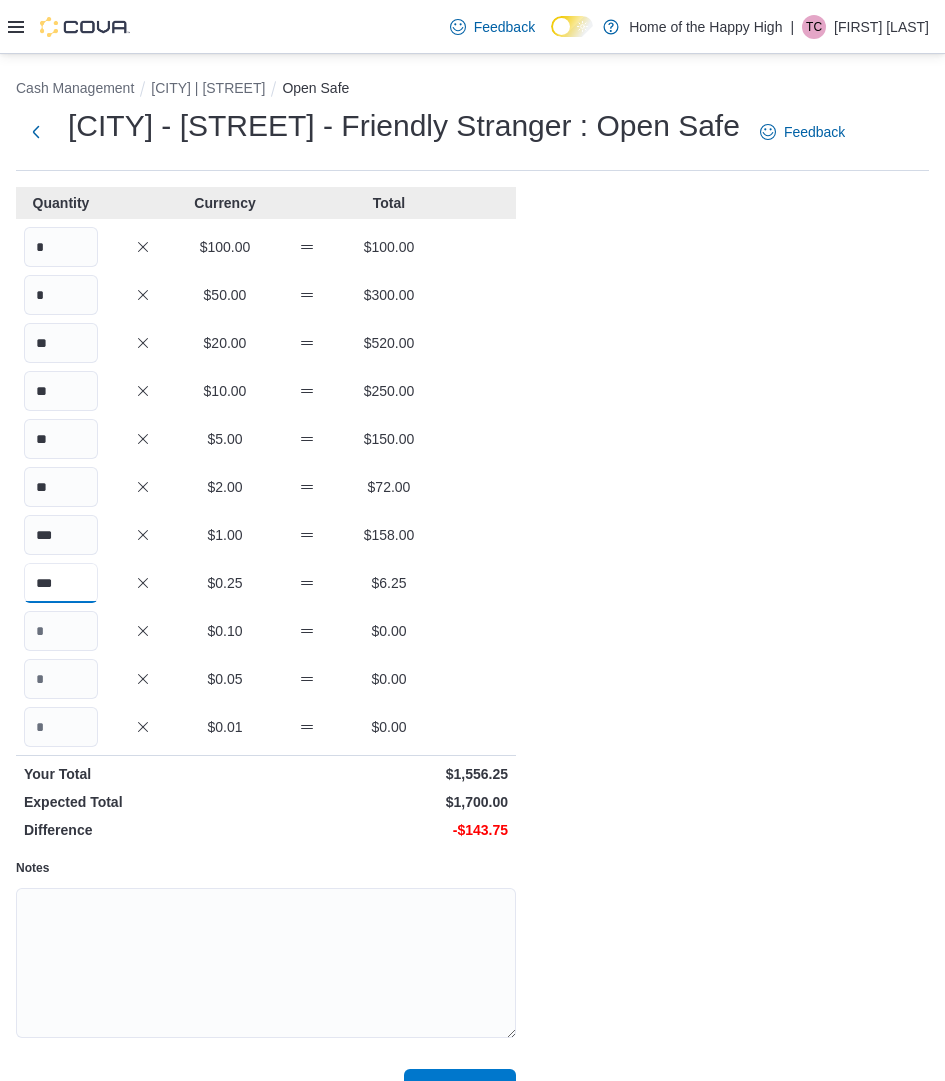 type on "***" 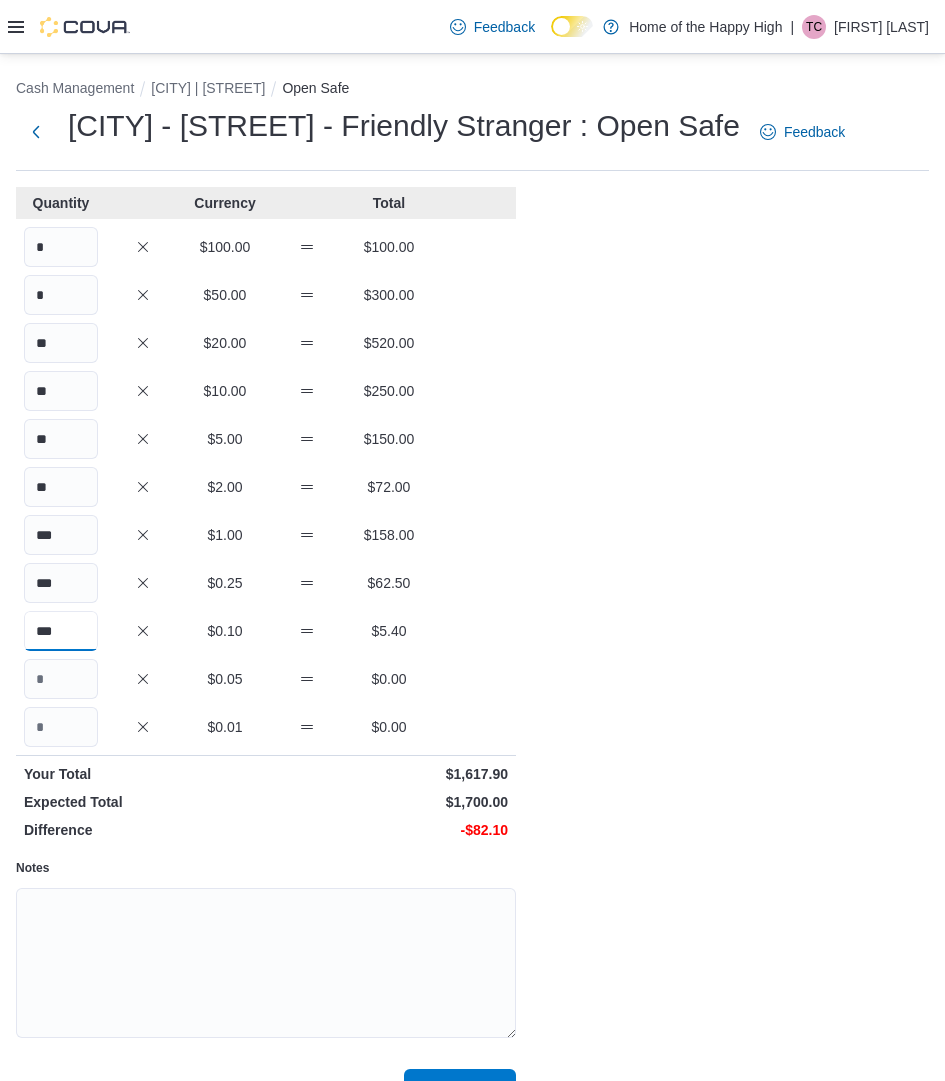 type on "***" 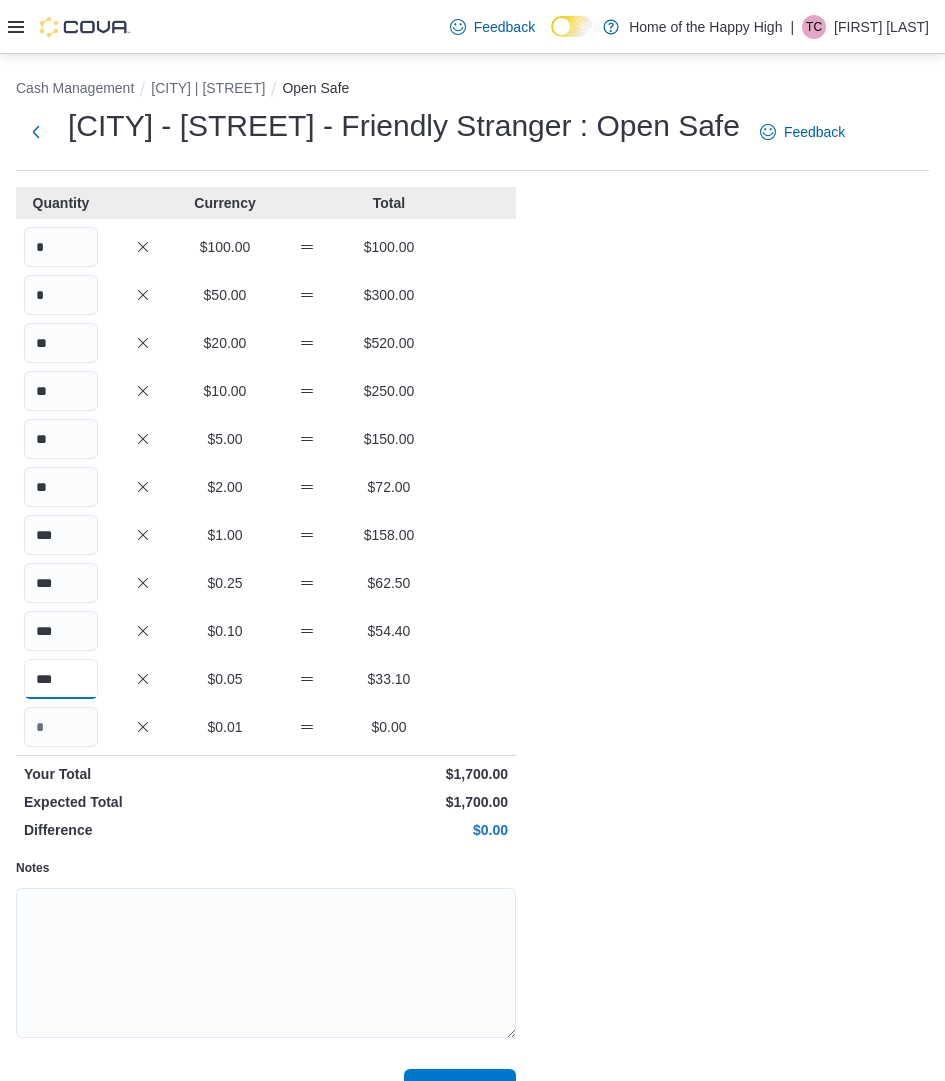 type on "***" 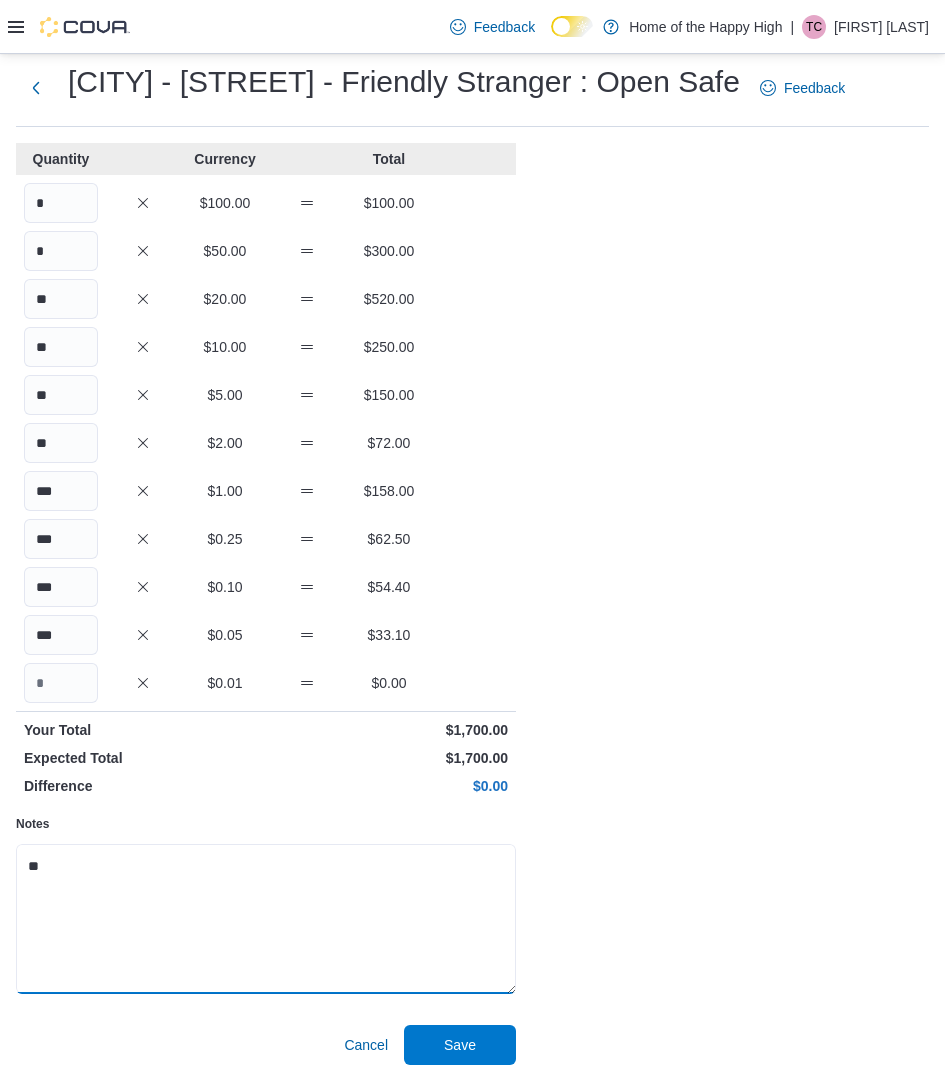 scroll, scrollTop: 84, scrollLeft: 0, axis: vertical 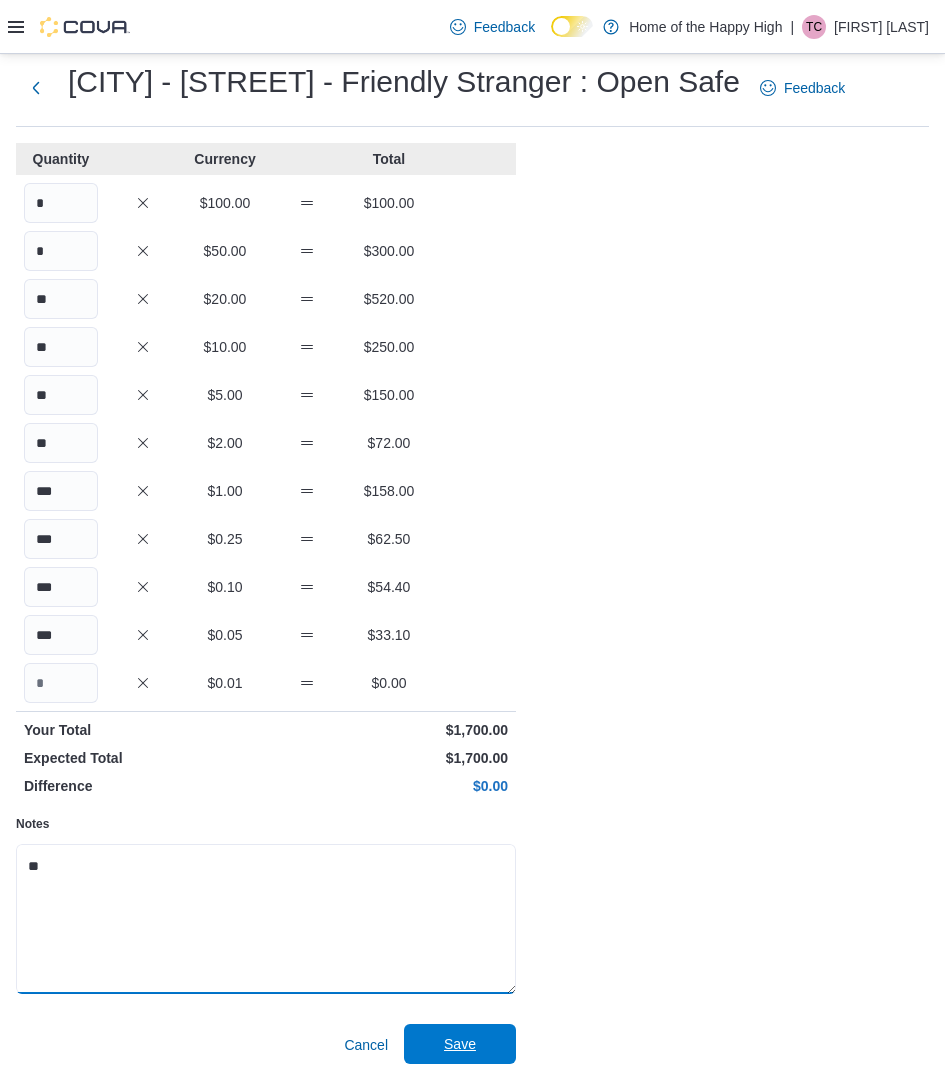 type on "**" 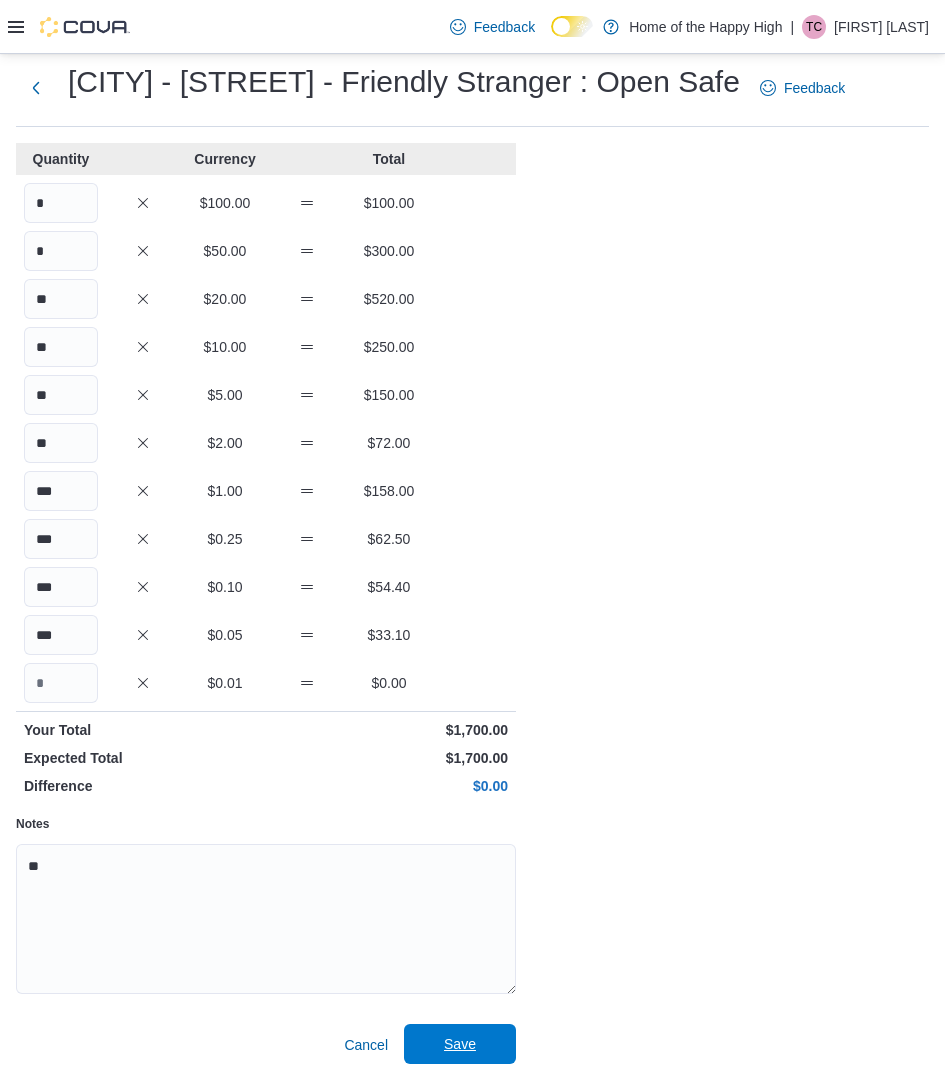 click on "Save" at bounding box center [460, 1044] 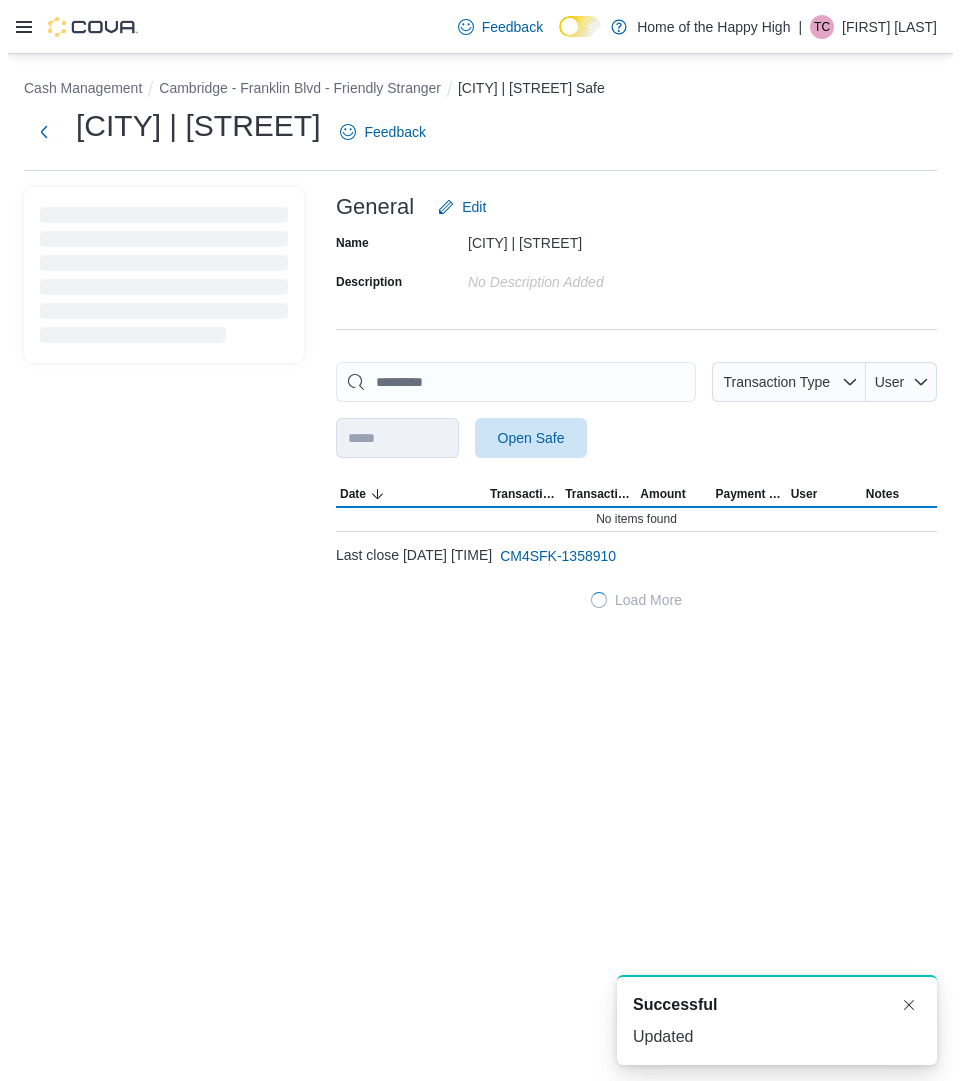 scroll, scrollTop: 0, scrollLeft: 0, axis: both 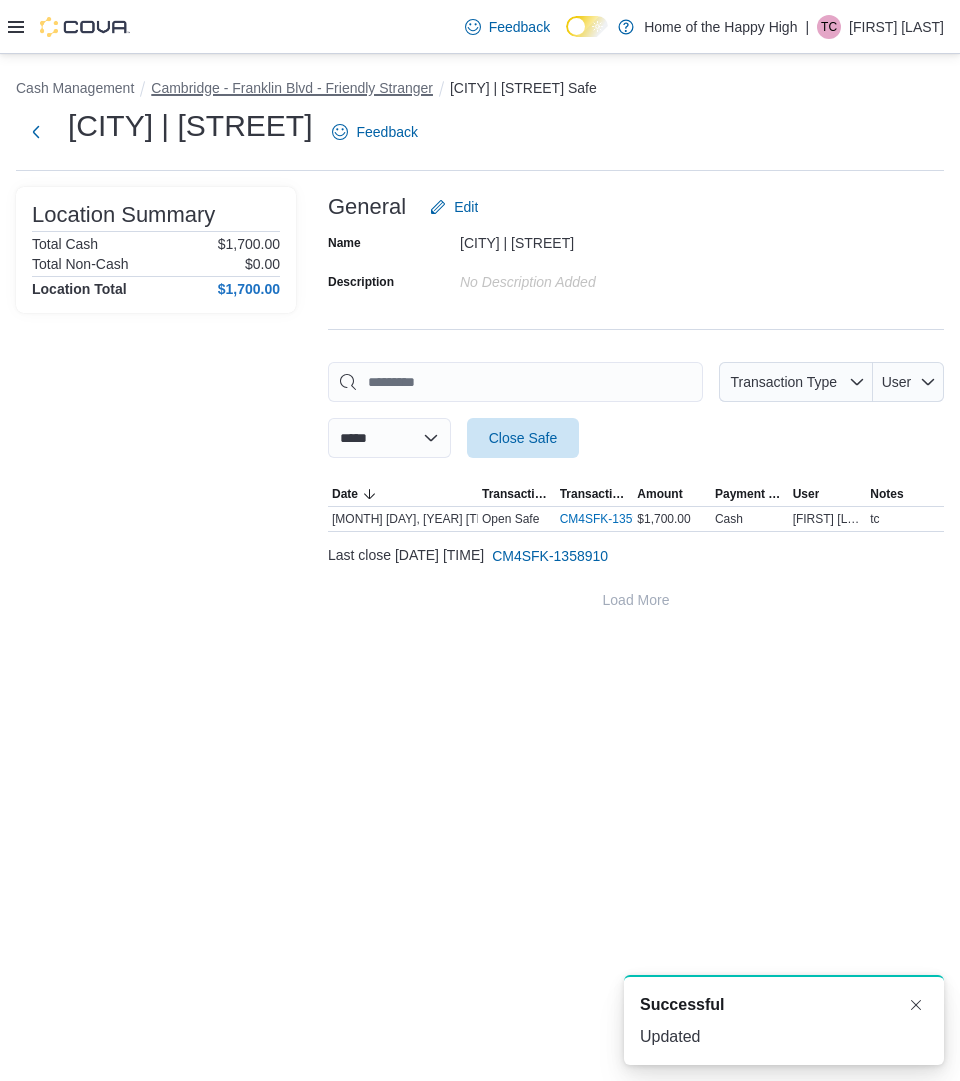 click on "Cambridge - Franklin Blvd - Friendly Stranger" at bounding box center [292, 88] 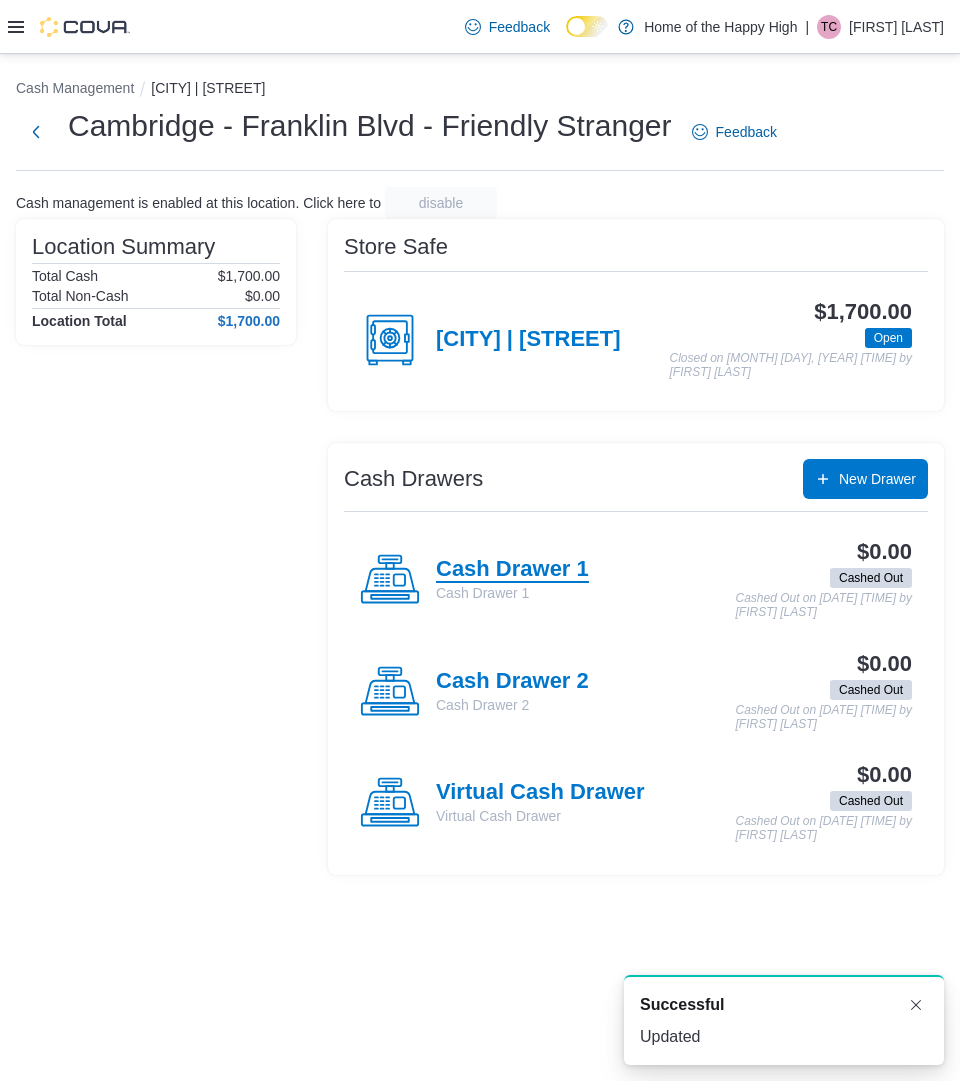 click on "Cash Drawer 1" at bounding box center [512, 570] 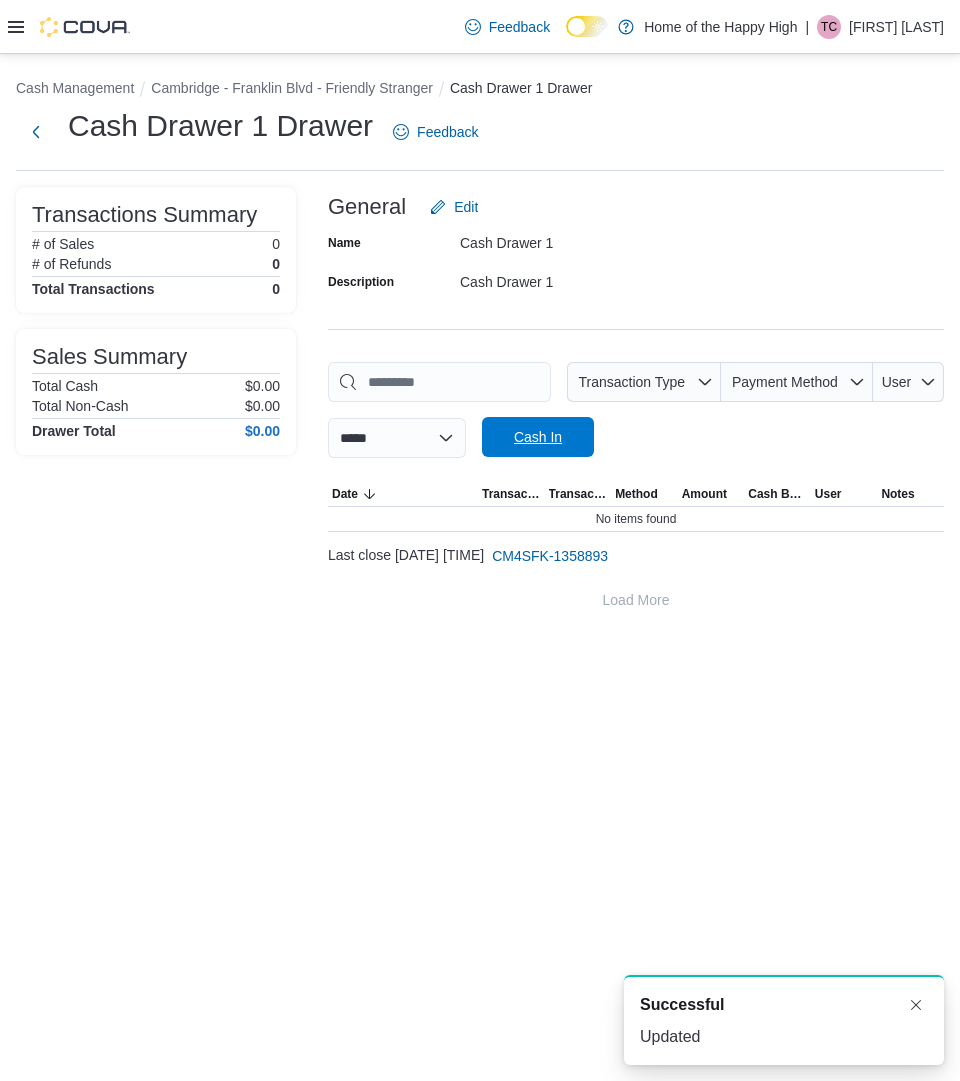 click on "Cash In" at bounding box center [538, 437] 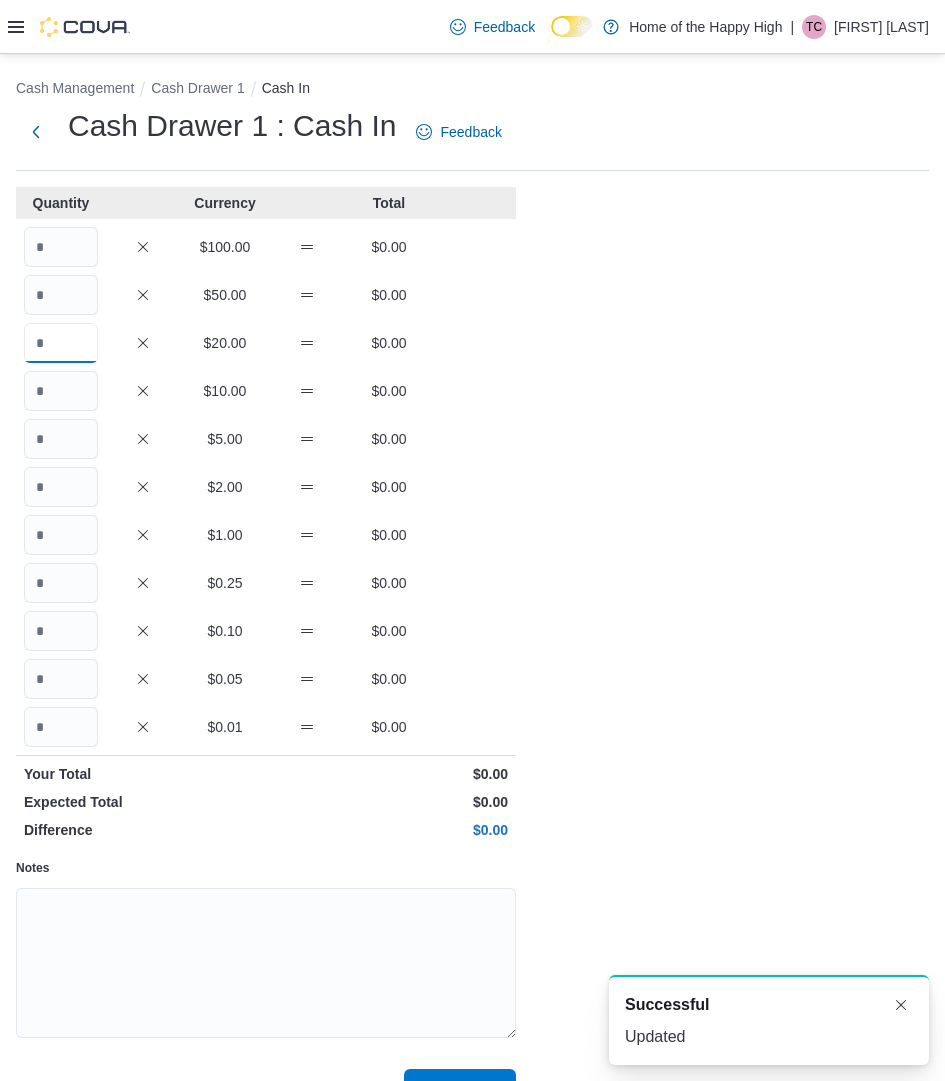 click at bounding box center [61, 343] 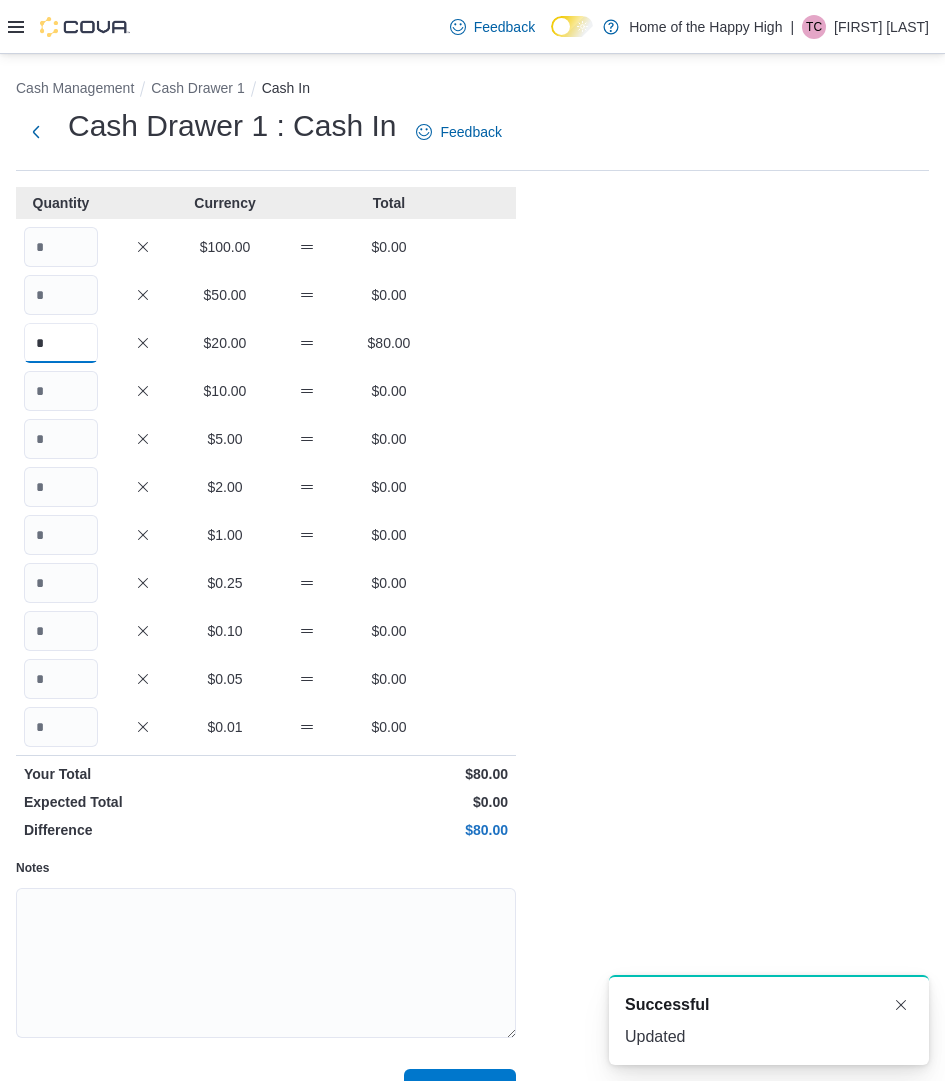 type on "*" 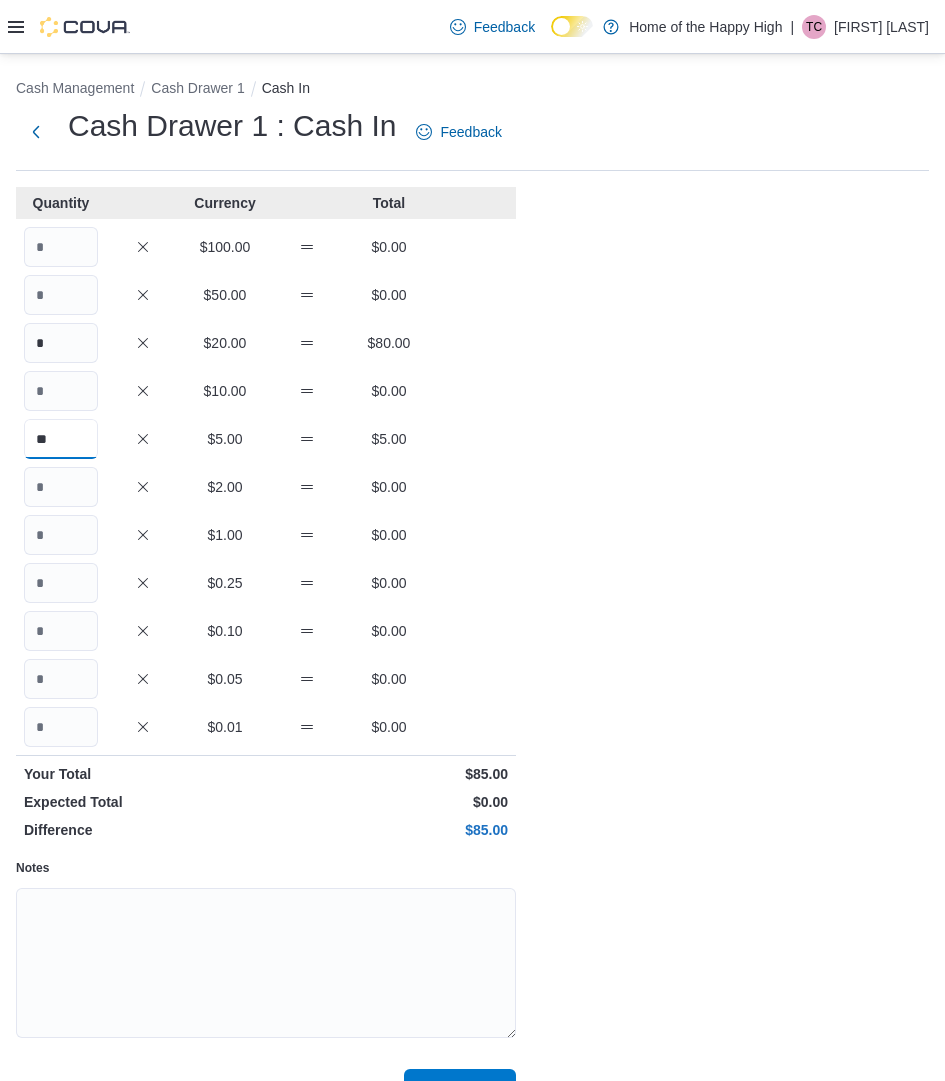 type on "**" 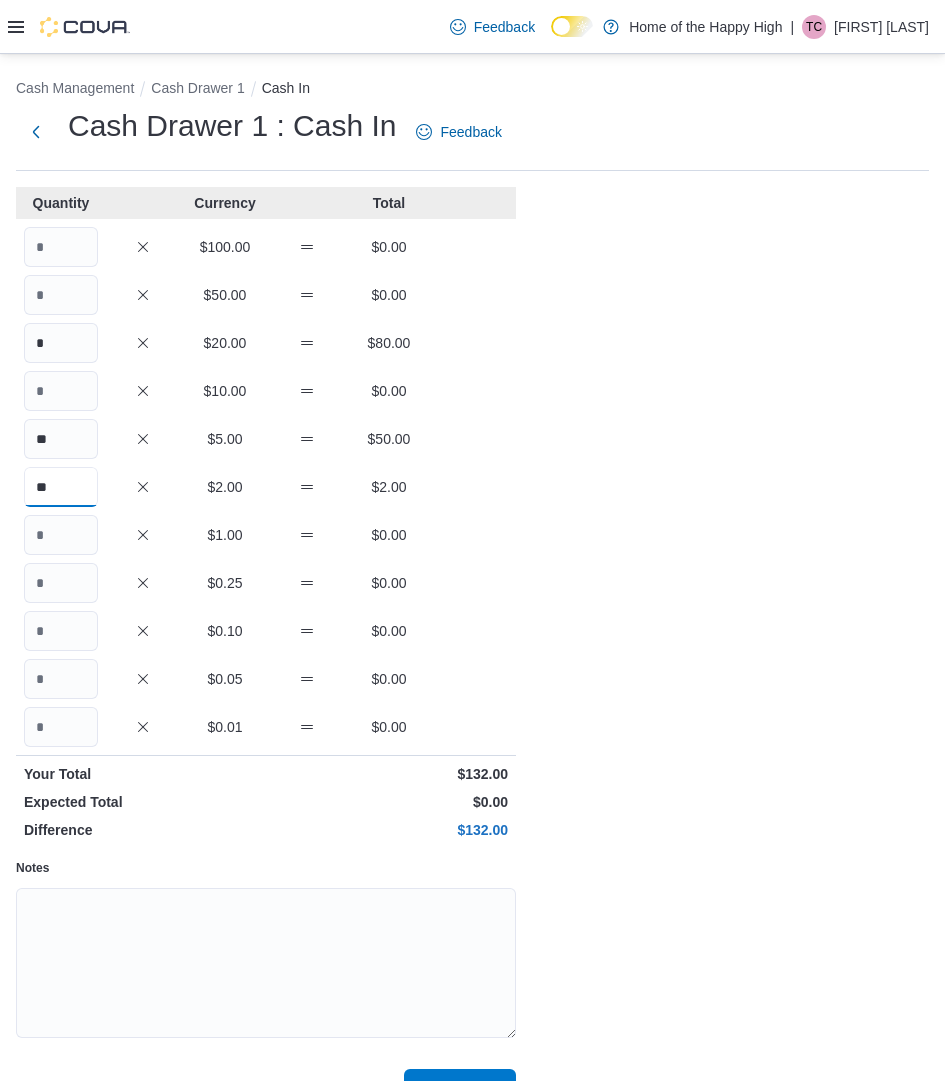 type on "**" 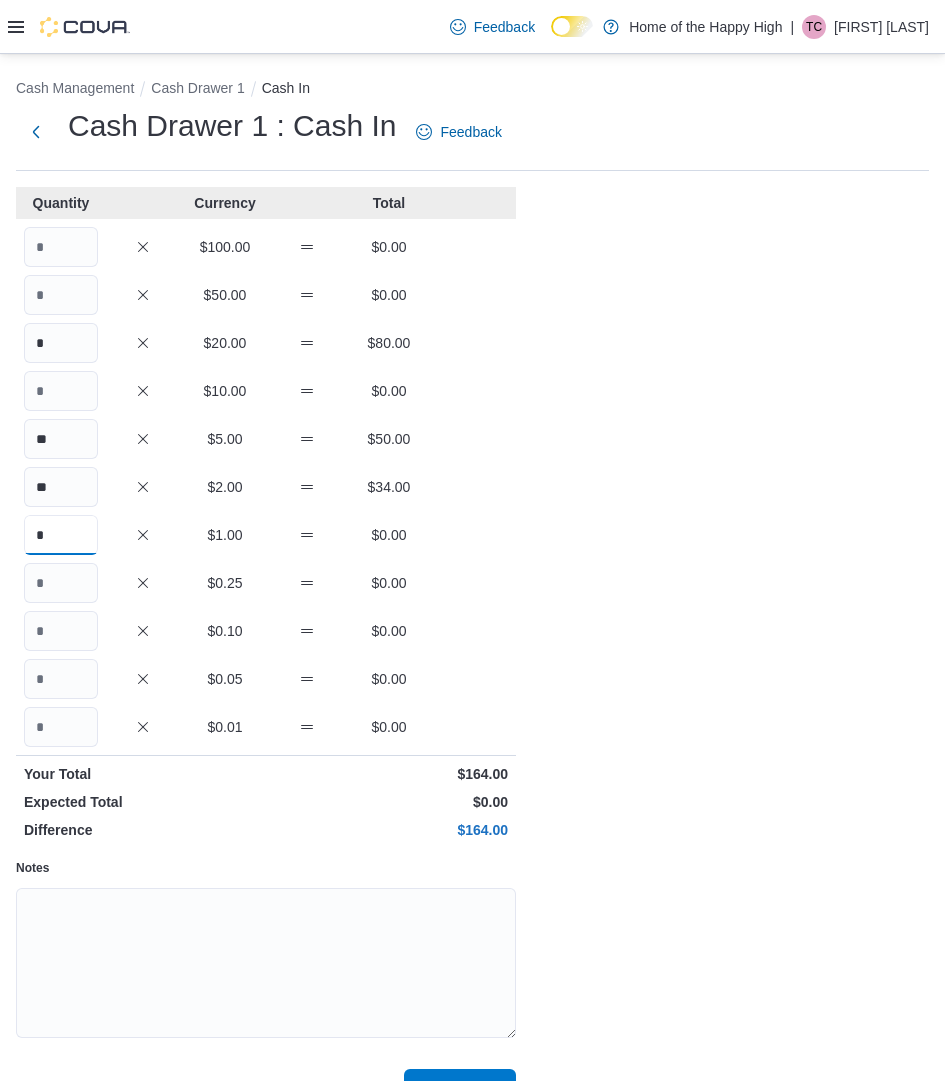 type on "*" 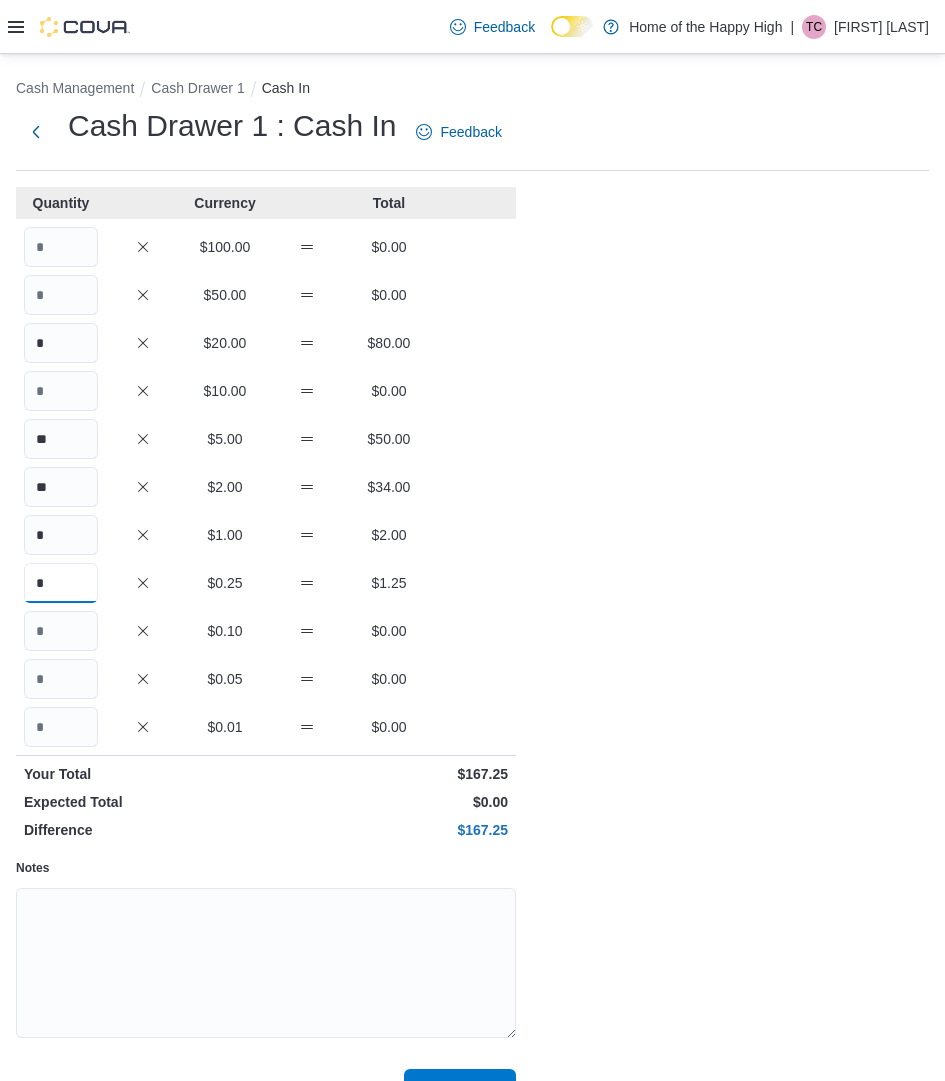 type on "*" 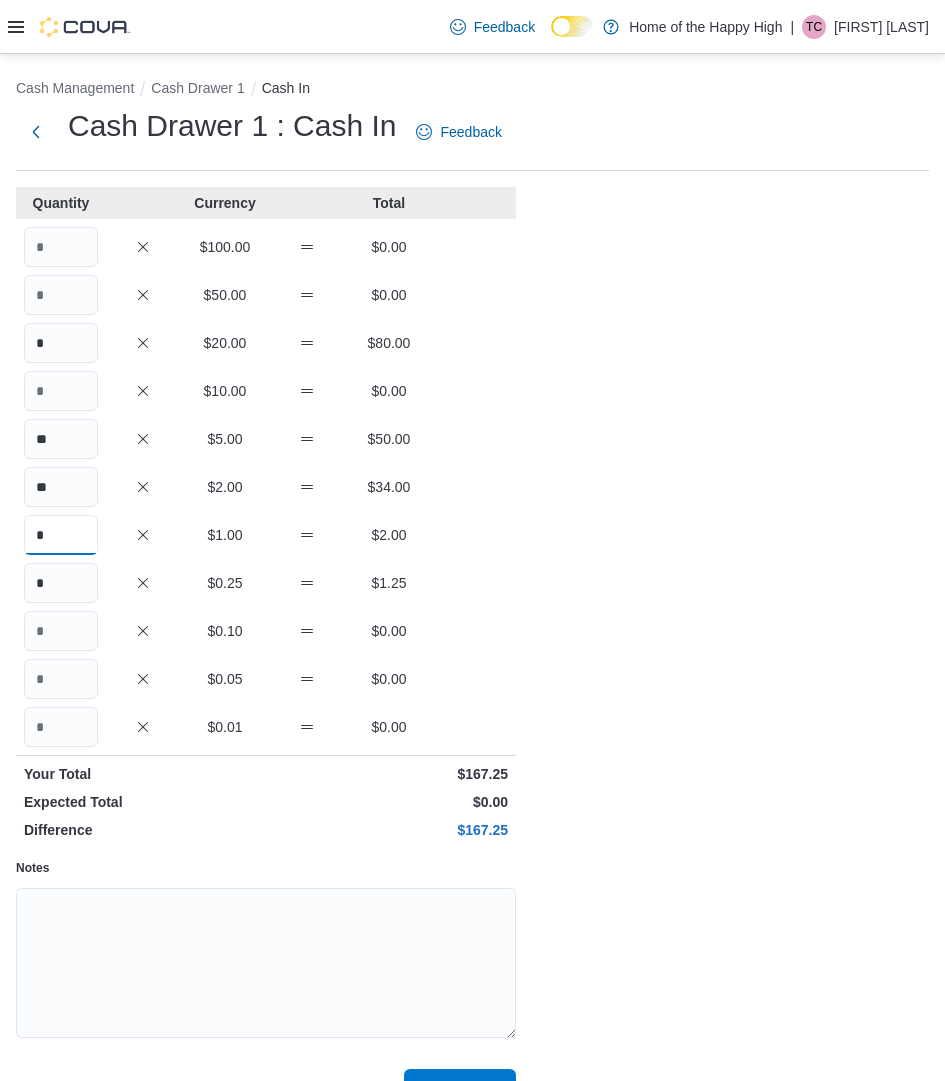 click on "*" at bounding box center [61, 535] 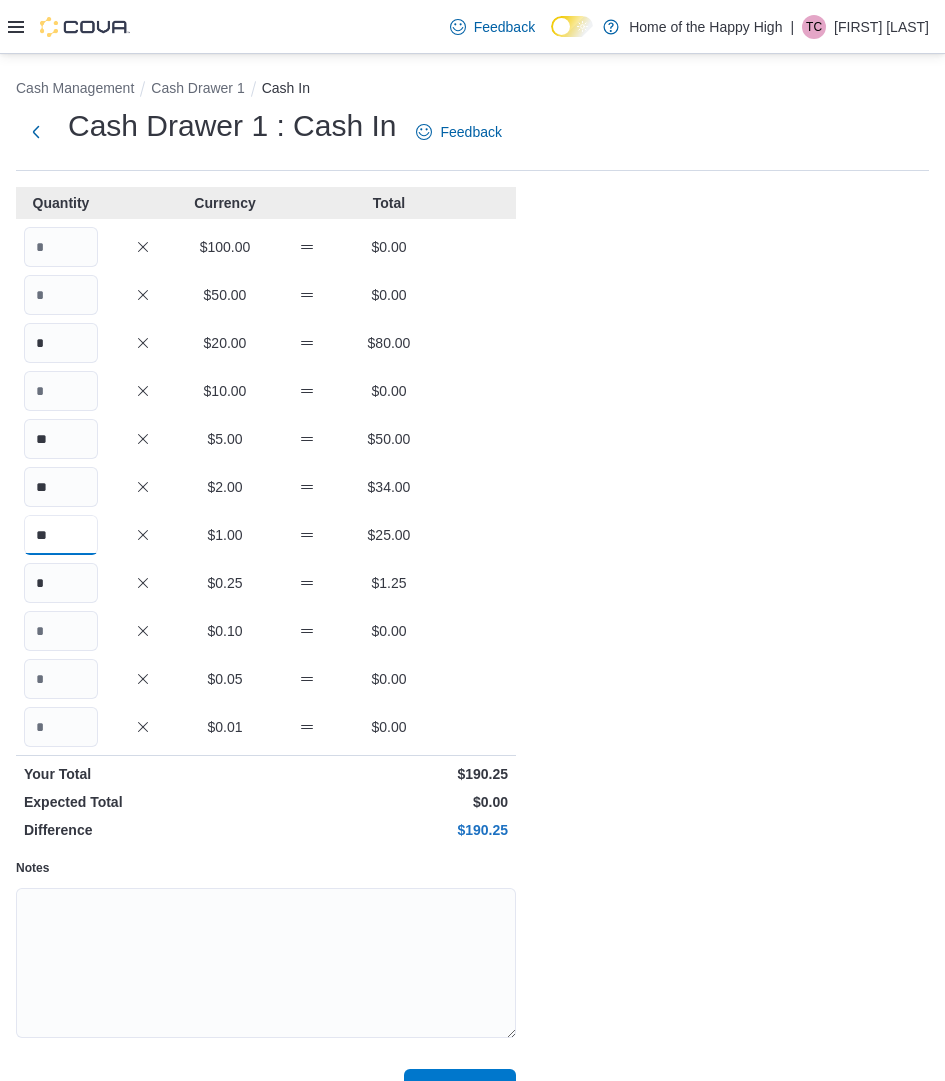 type on "**" 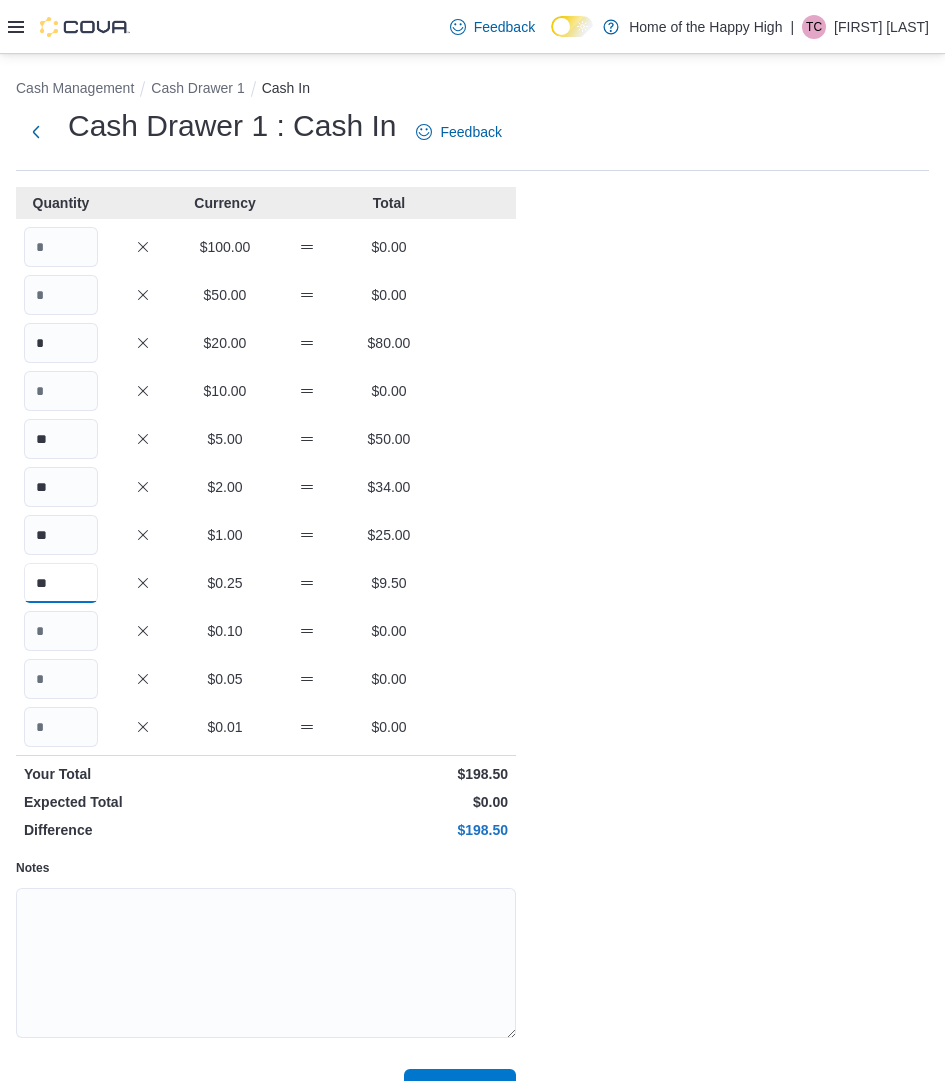 type on "**" 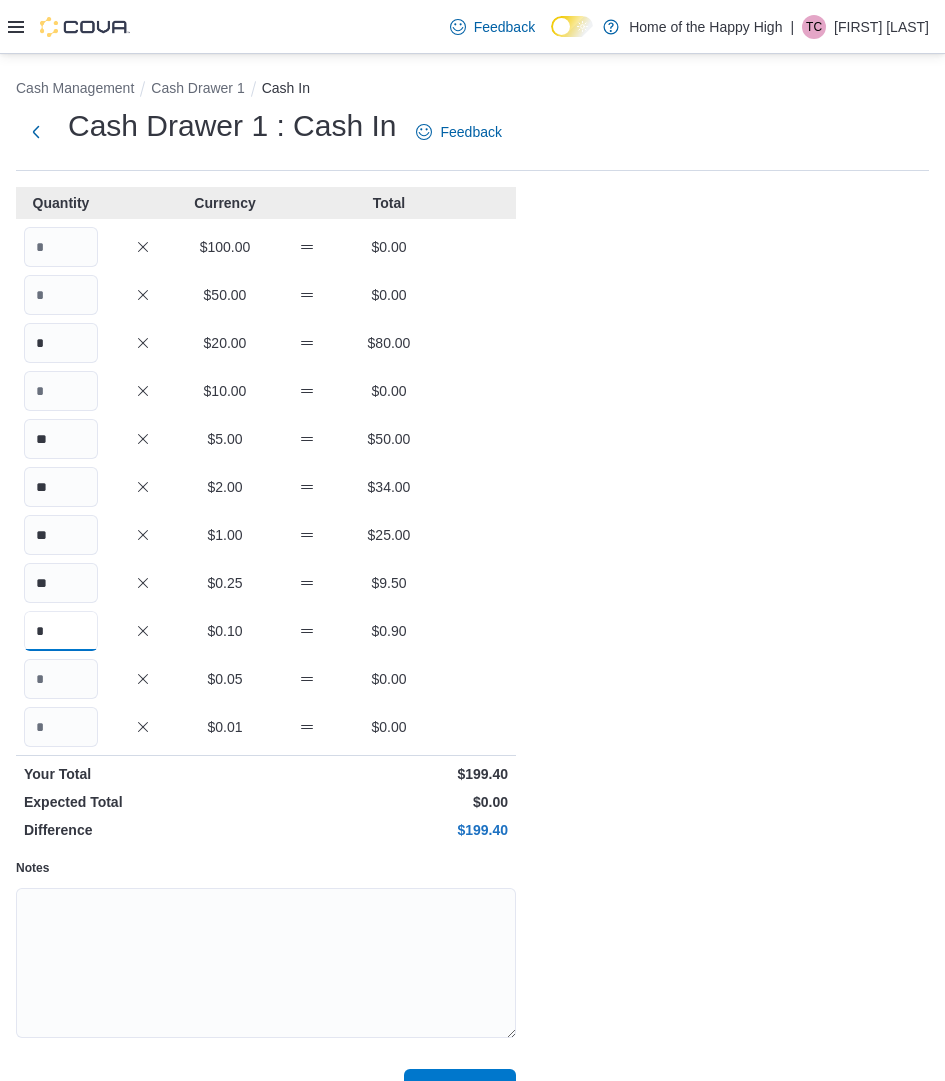 type on "*" 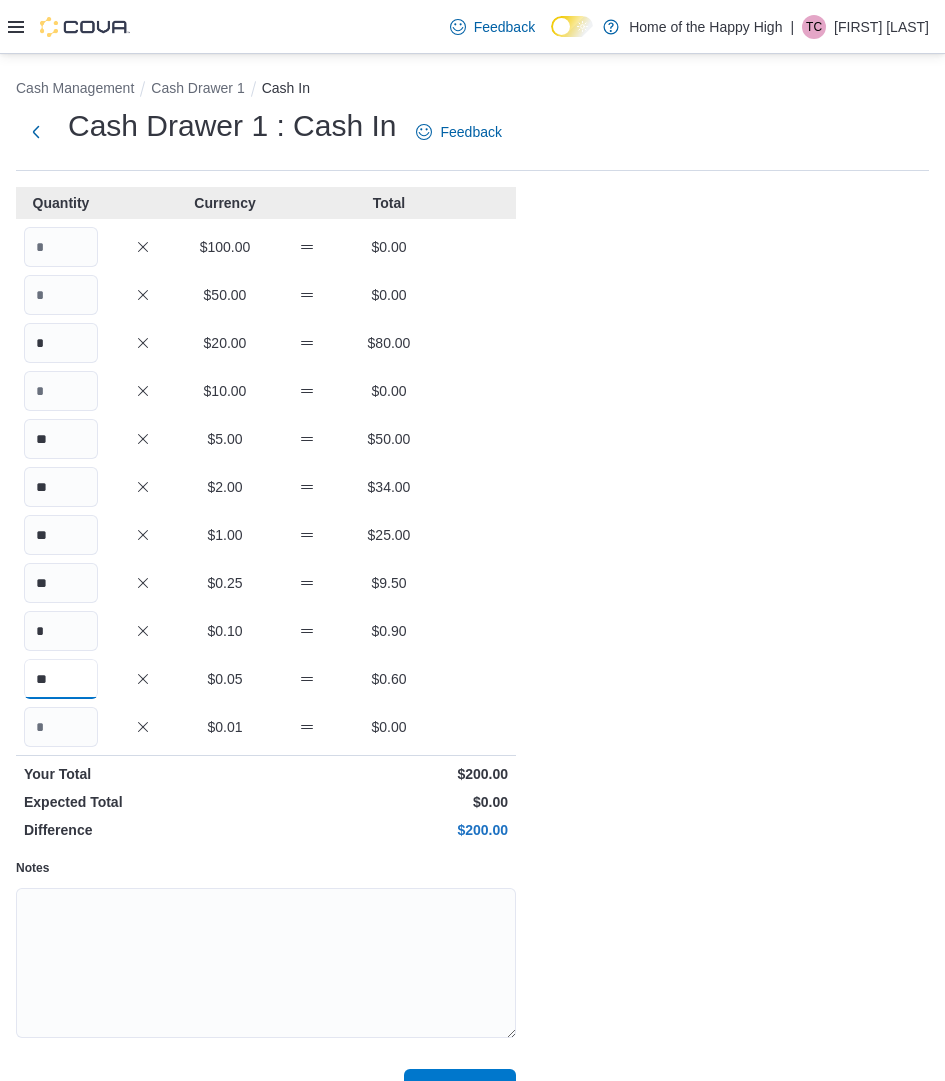 type on "**" 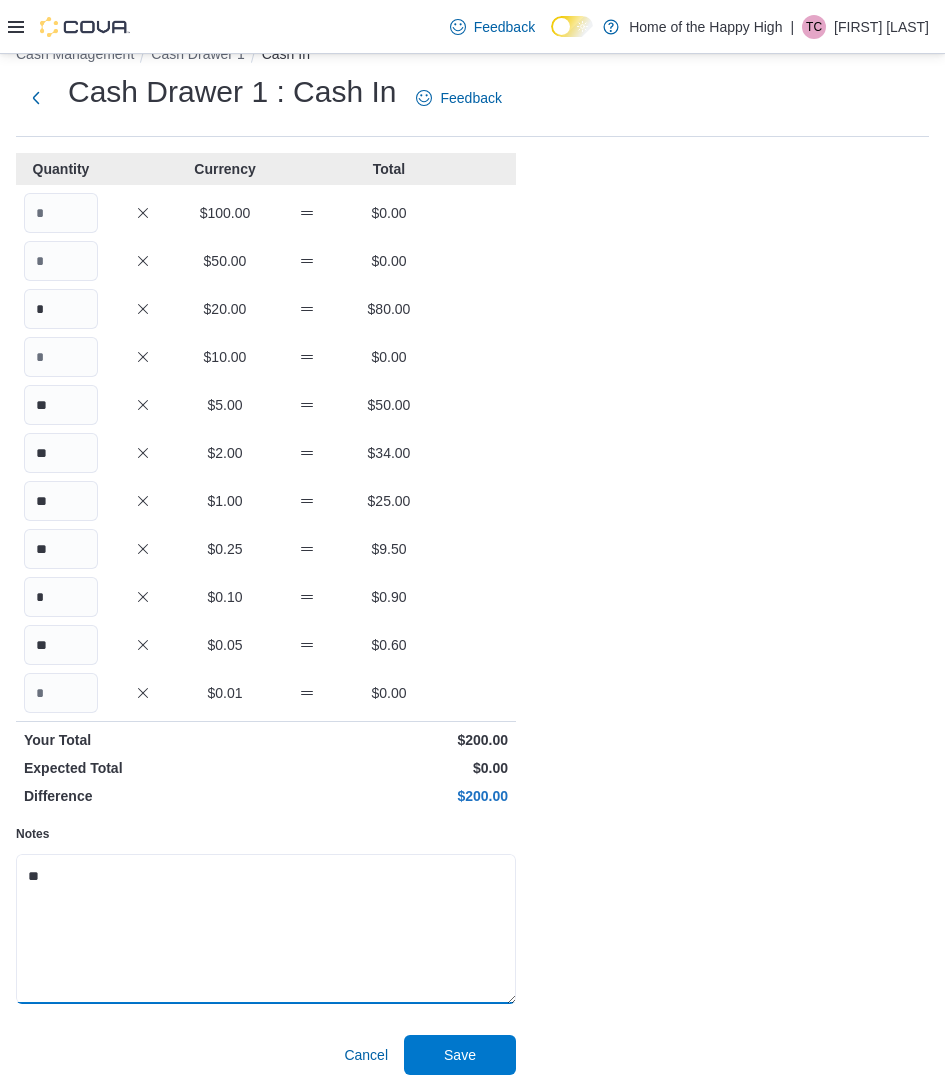 scroll, scrollTop: 44, scrollLeft: 0, axis: vertical 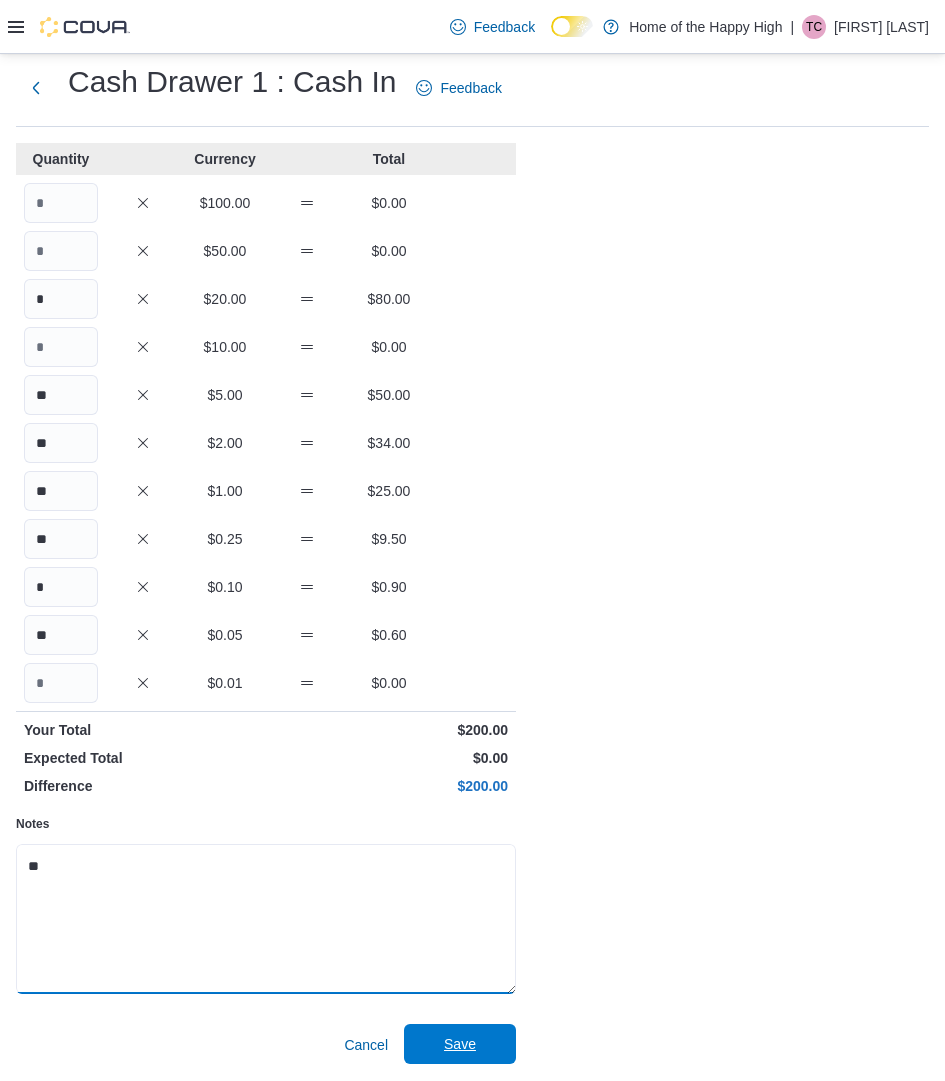 type on "**" 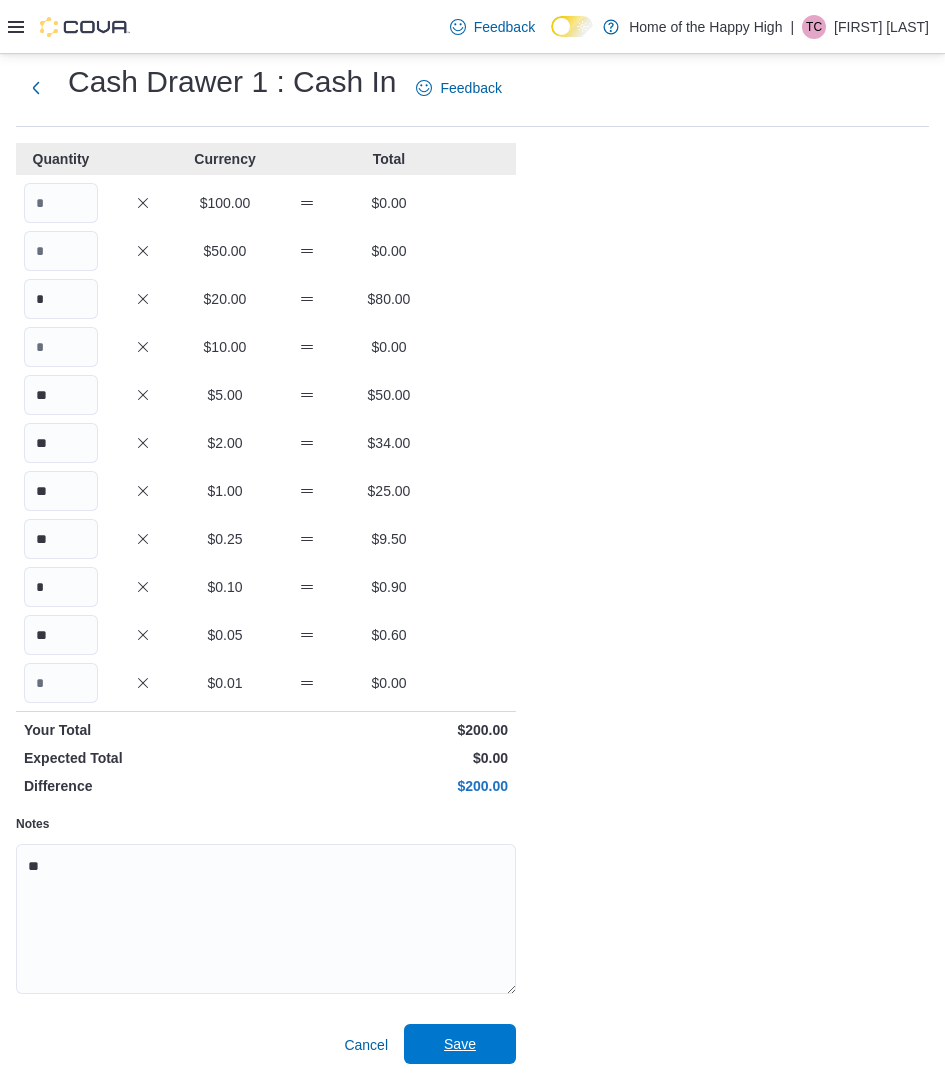 click on "Save" at bounding box center [460, 1044] 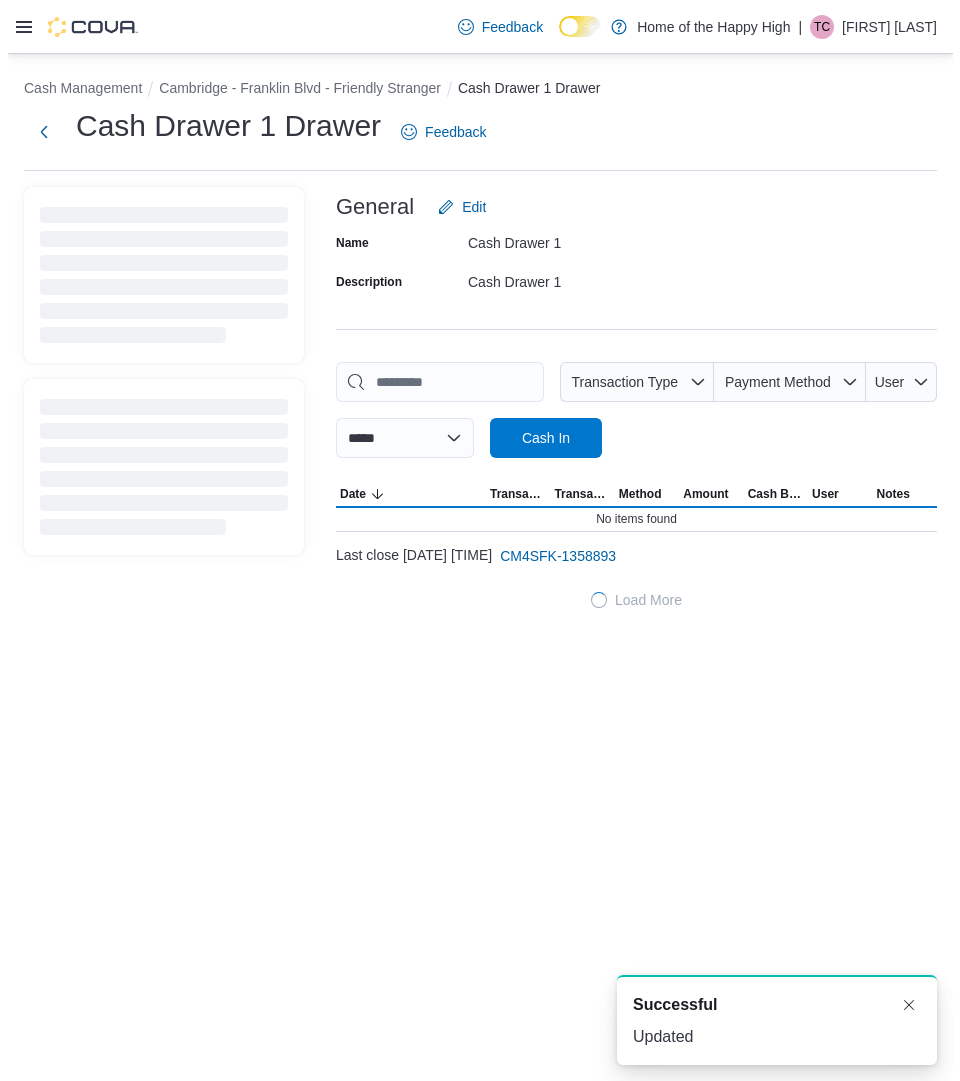 scroll, scrollTop: 0, scrollLeft: 0, axis: both 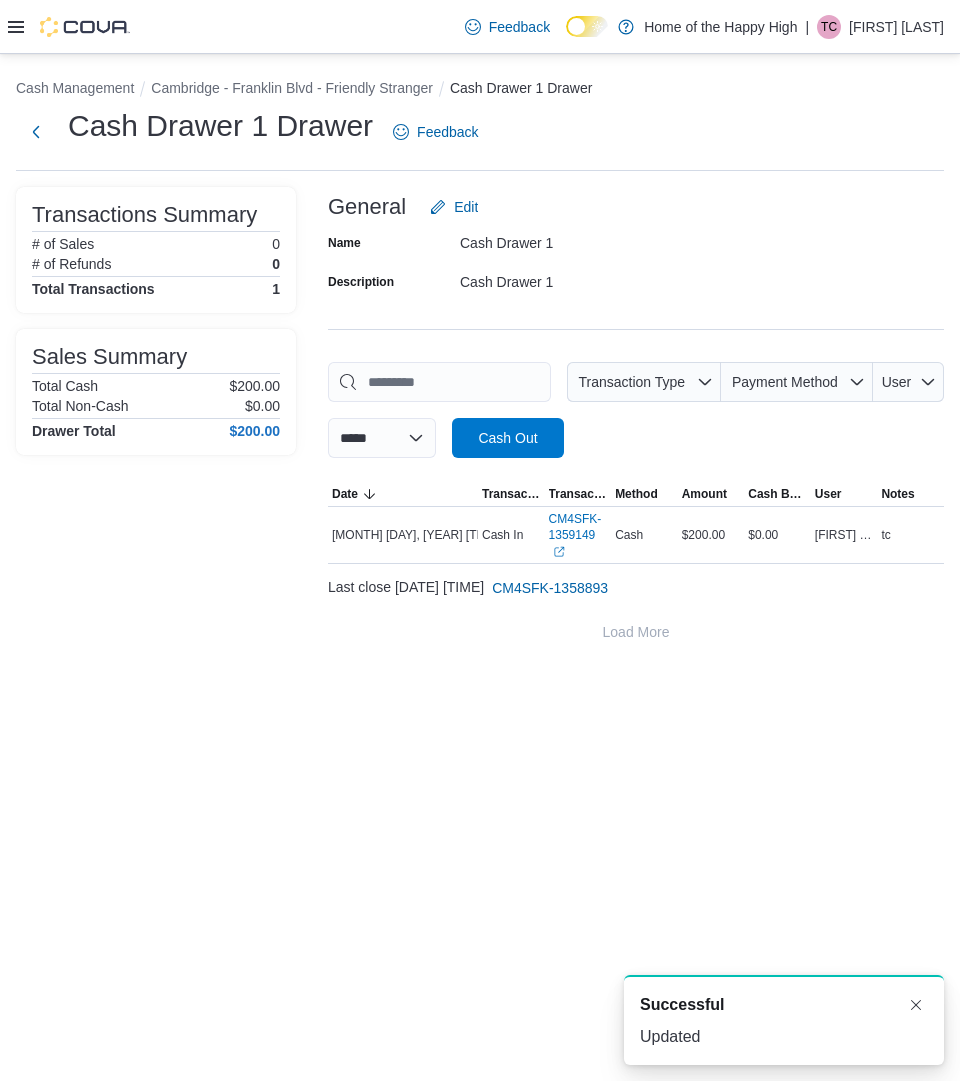 click on "Cambridge - Franklin Blvd - Friendly Stranger" at bounding box center [300, 88] 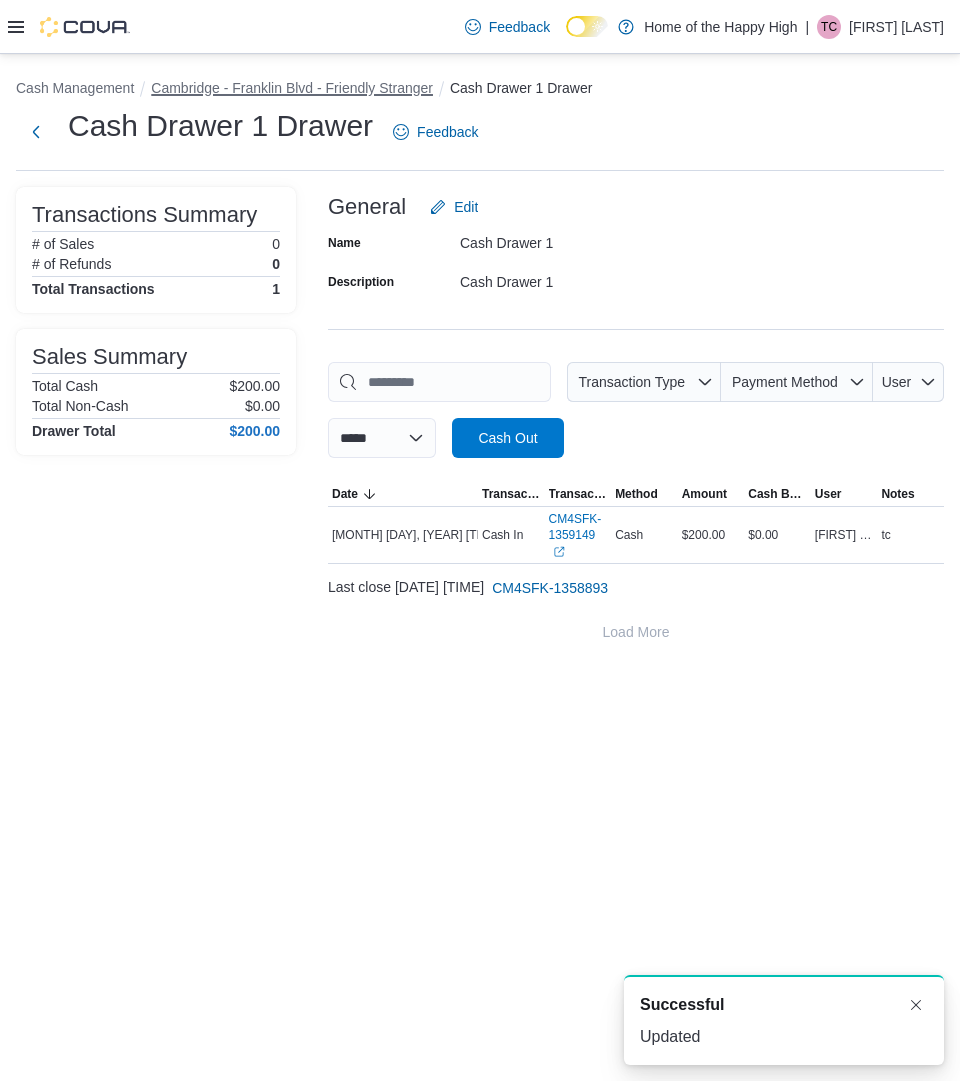click on "Cambridge - Franklin Blvd - Friendly Stranger" at bounding box center [292, 88] 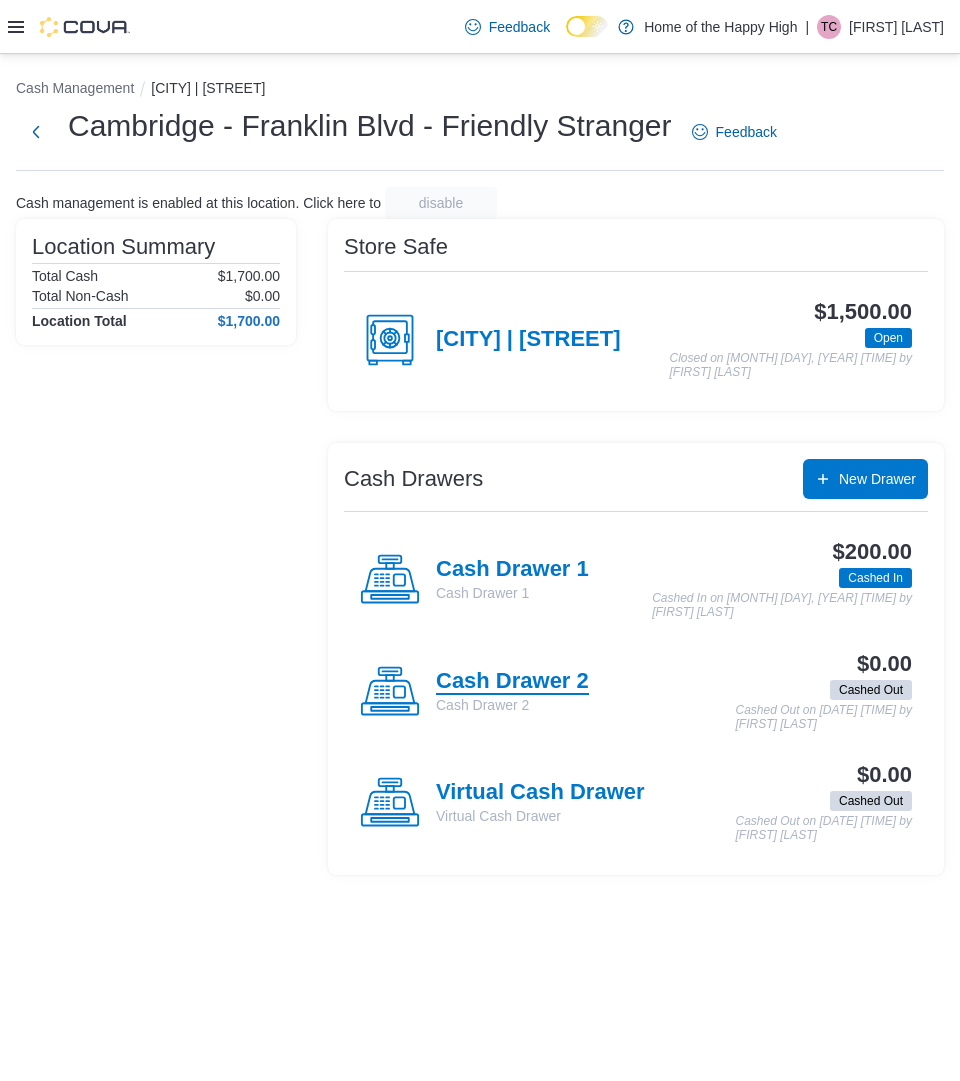 click on "Cash Drawer 2" at bounding box center (512, 682) 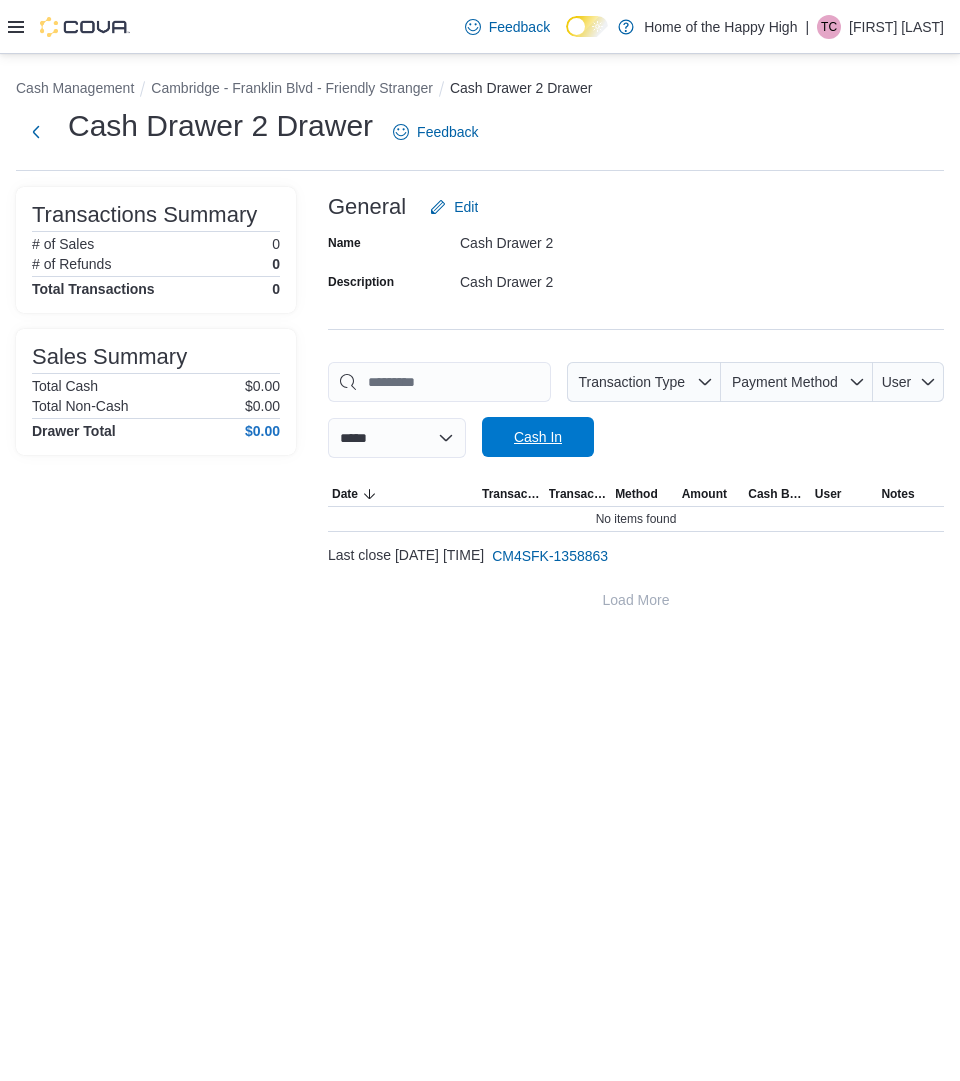 click on "Cash In" at bounding box center (538, 437) 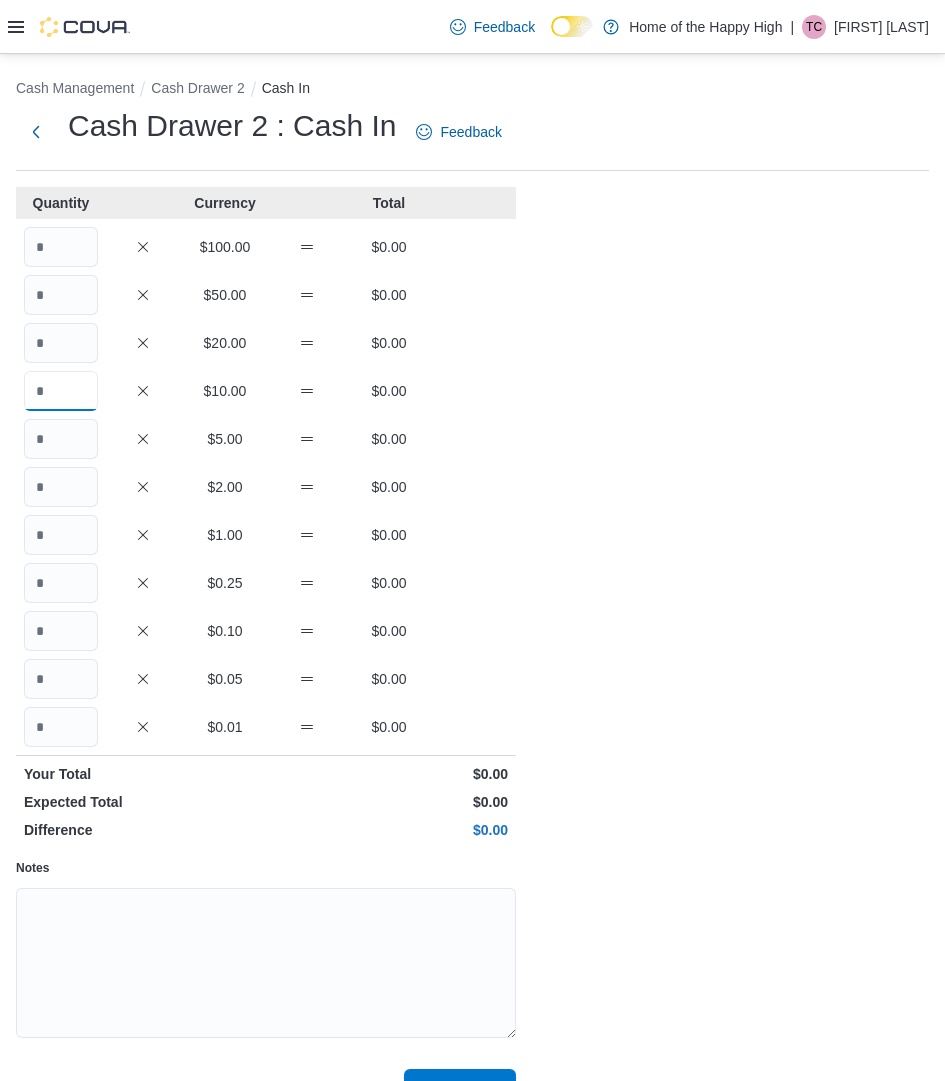 click at bounding box center [61, 391] 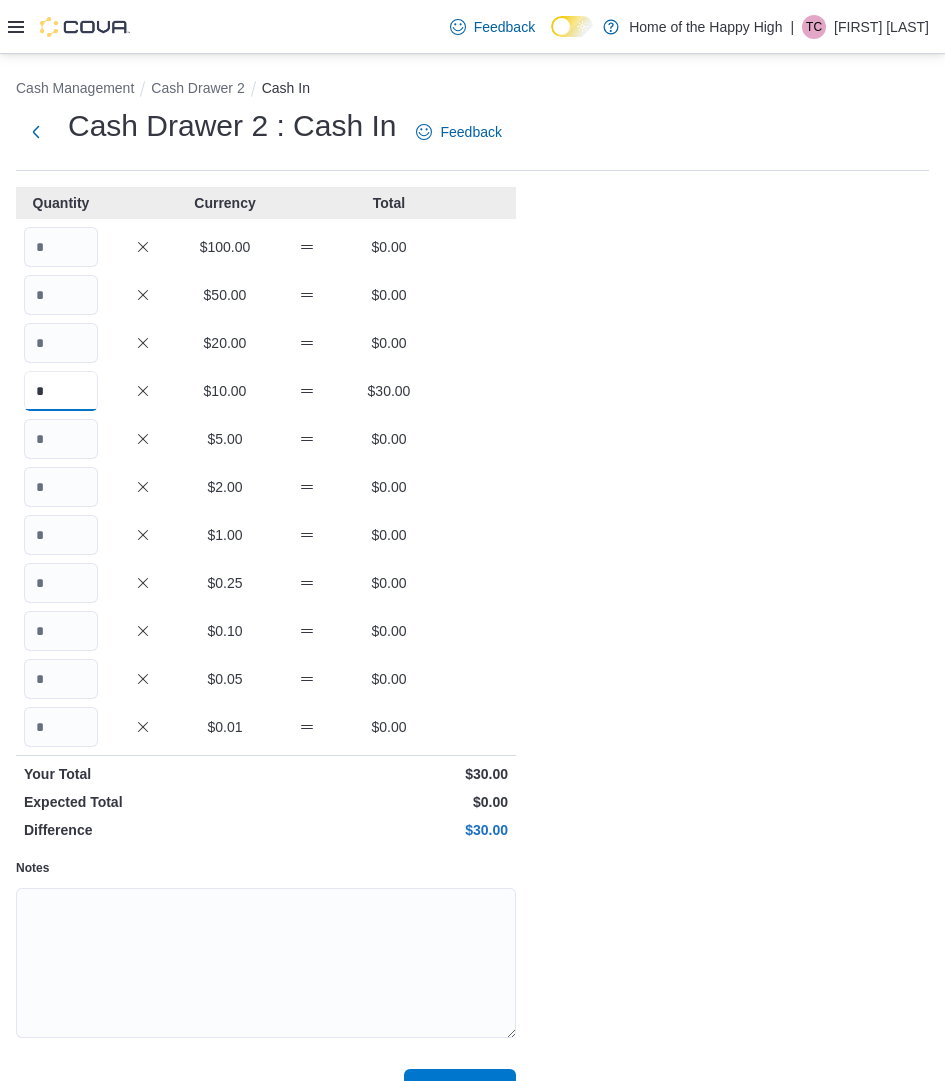 type on "*" 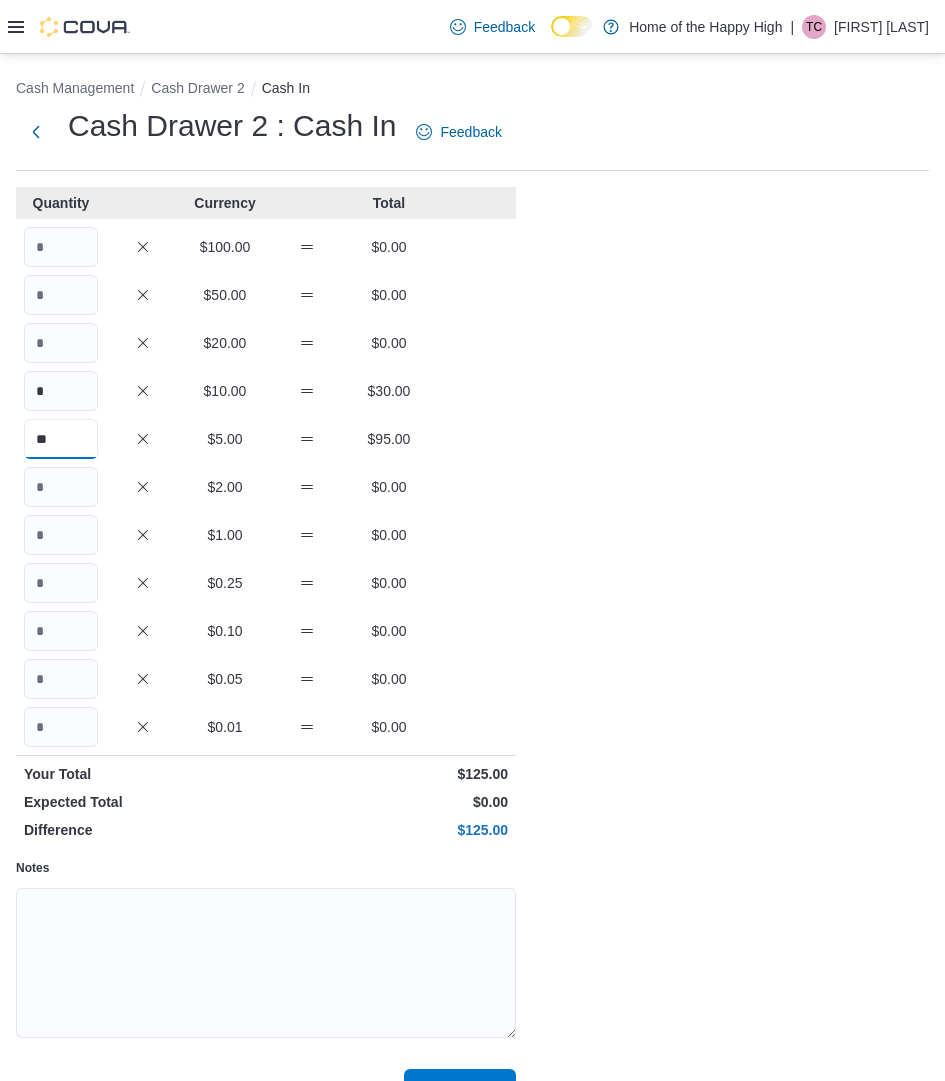 type on "**" 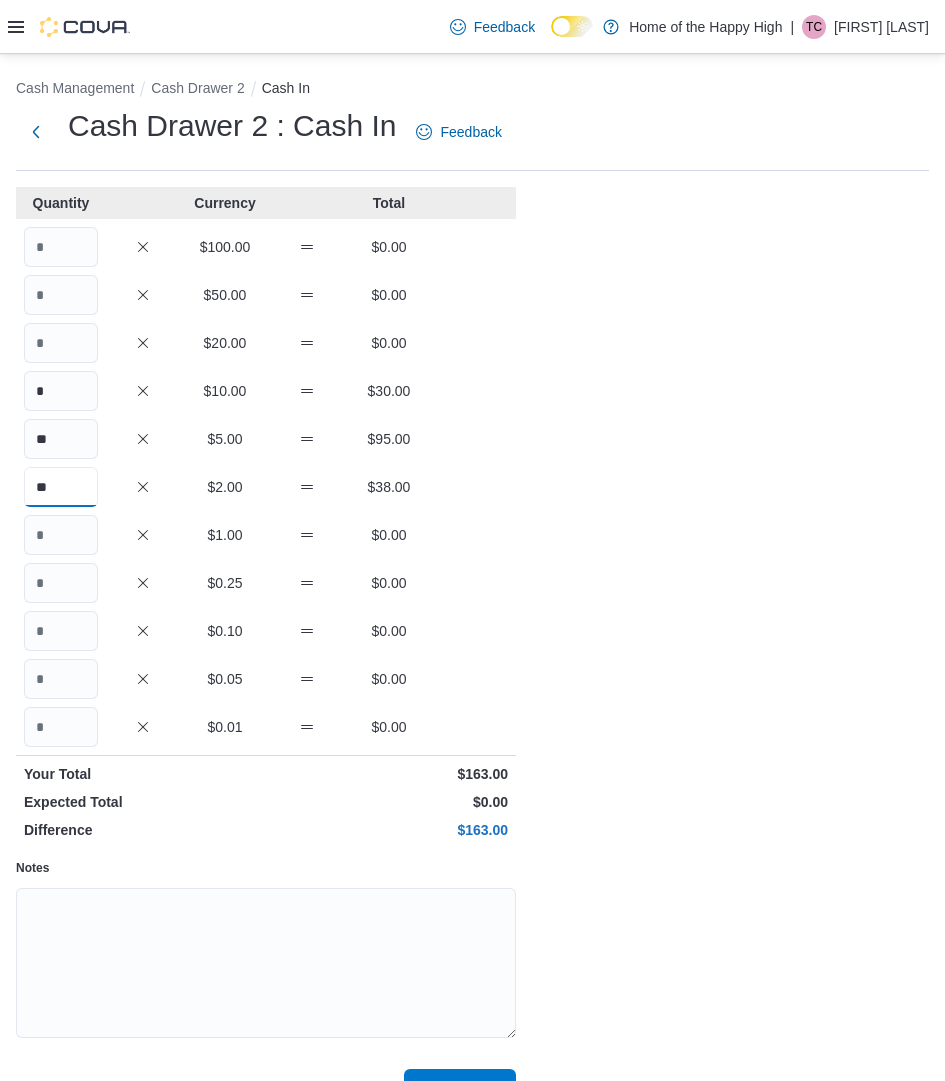 type on "**" 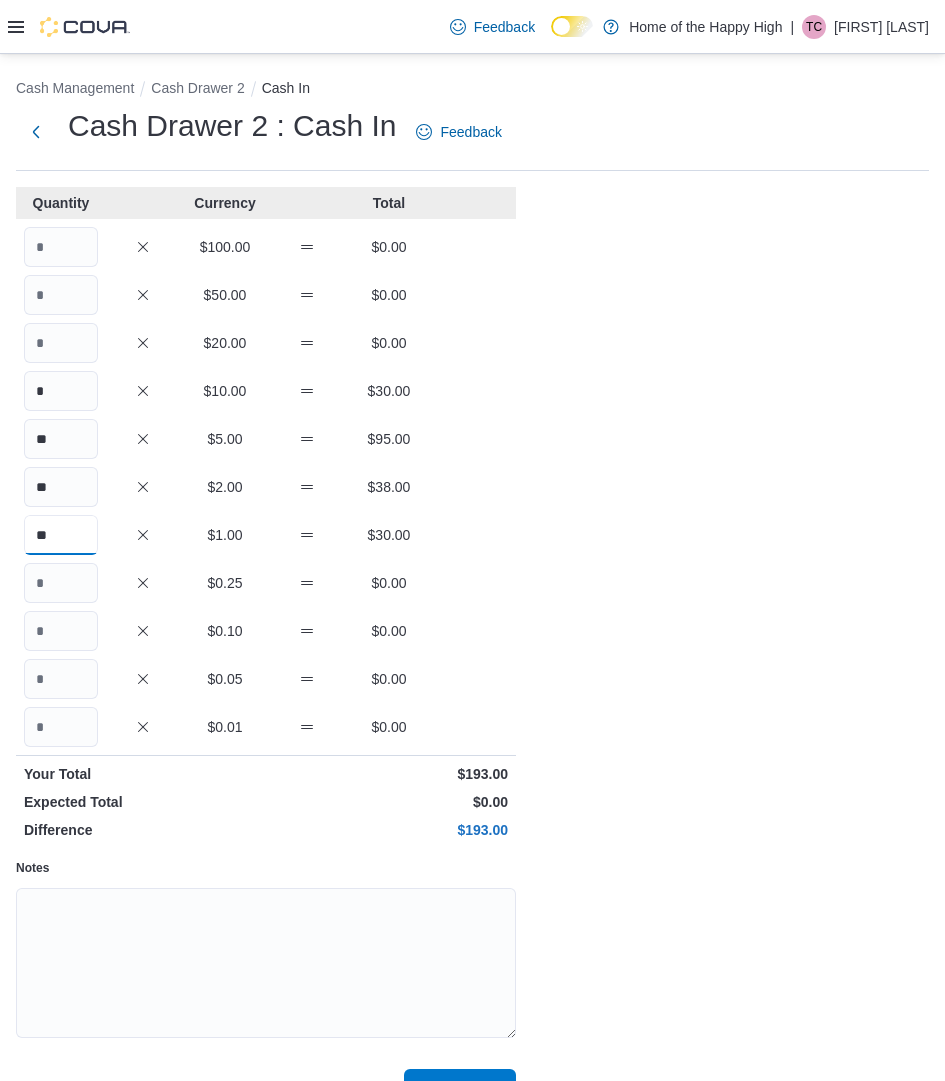 type on "**" 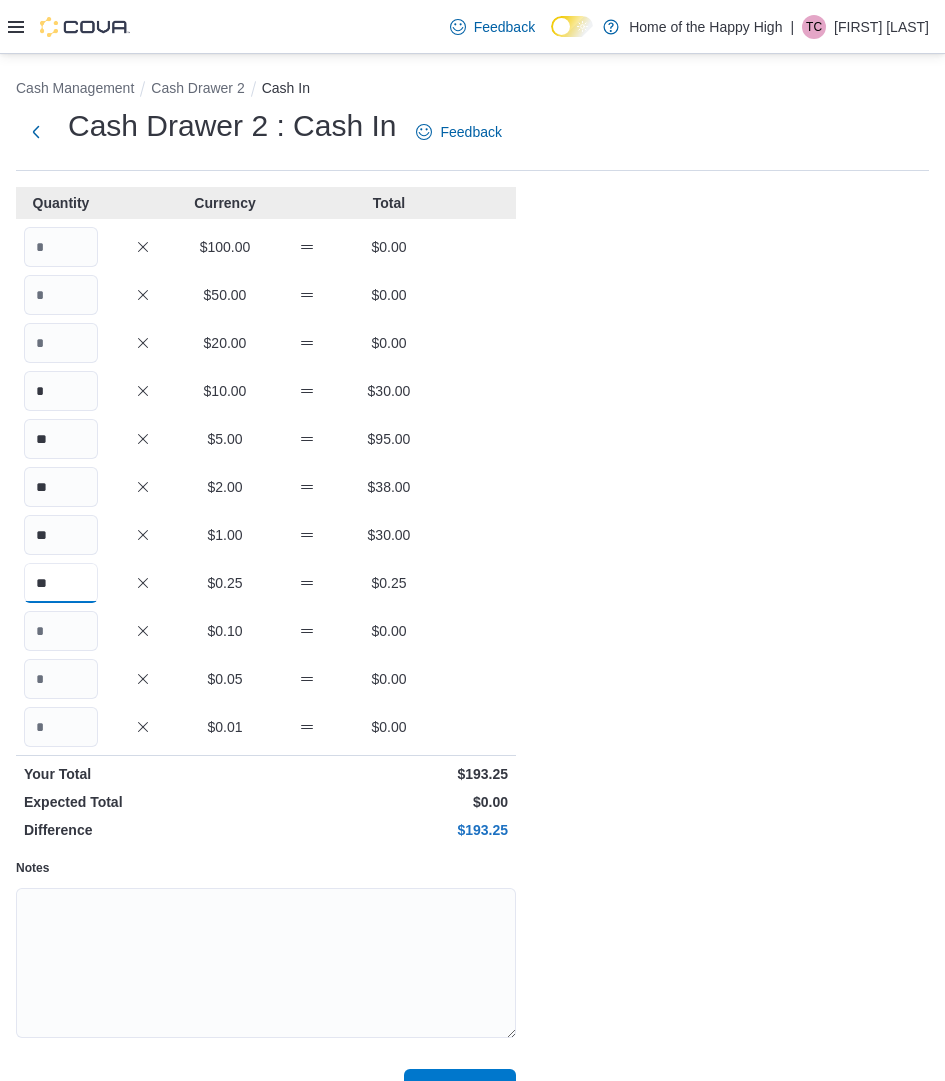 type on "**" 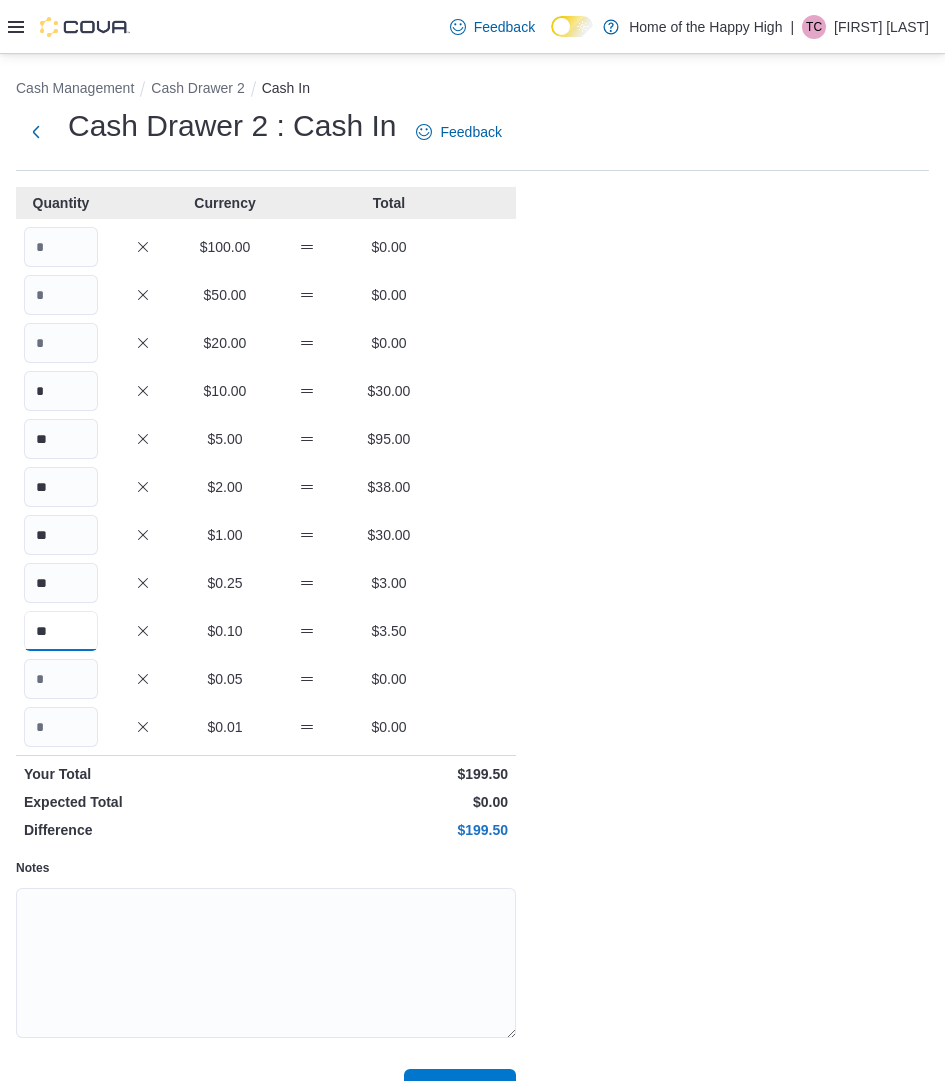 type on "**" 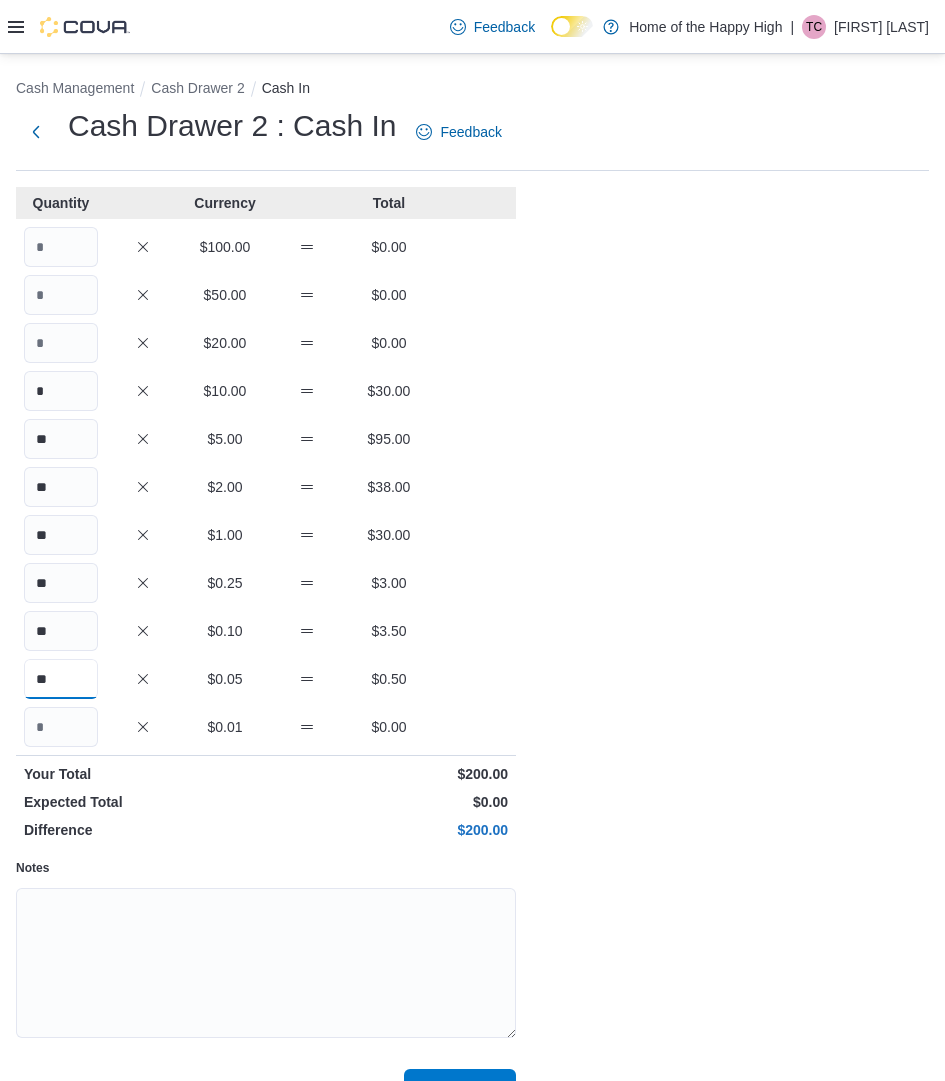 type on "**" 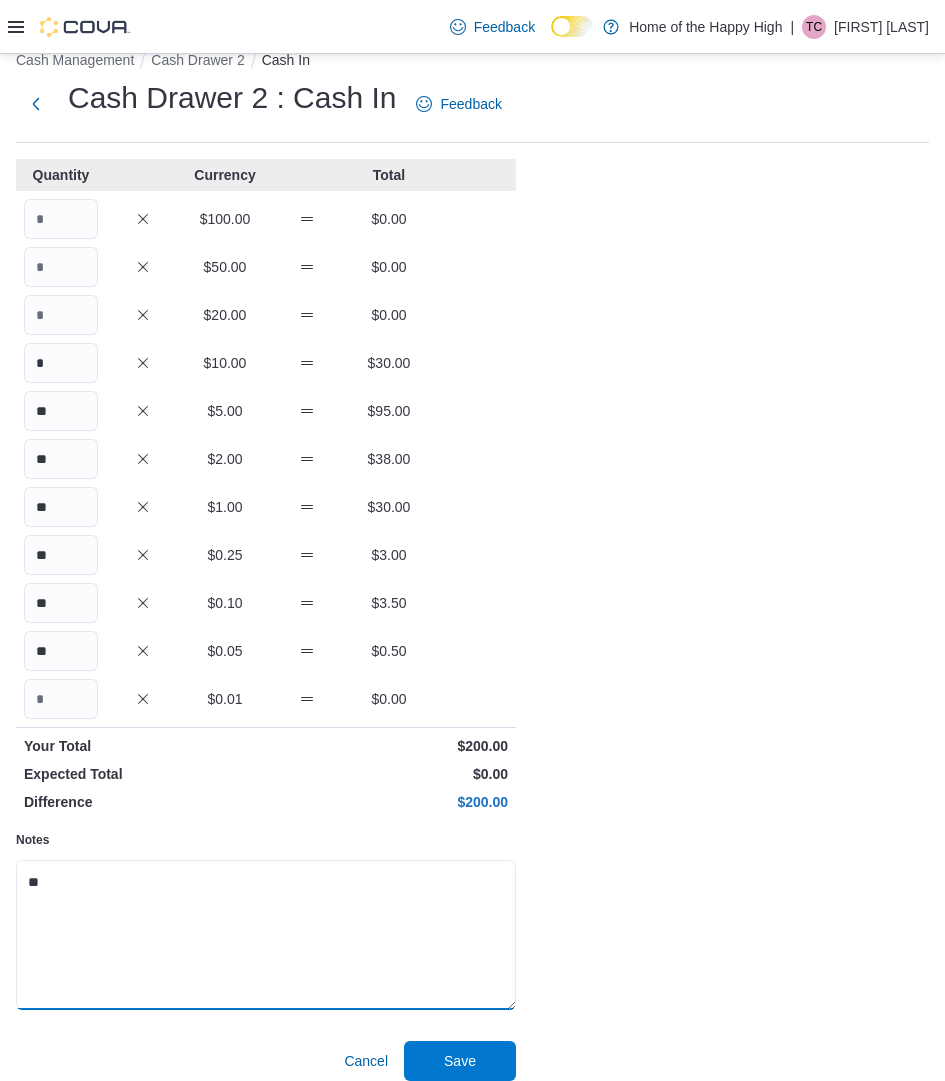 scroll, scrollTop: 44, scrollLeft: 0, axis: vertical 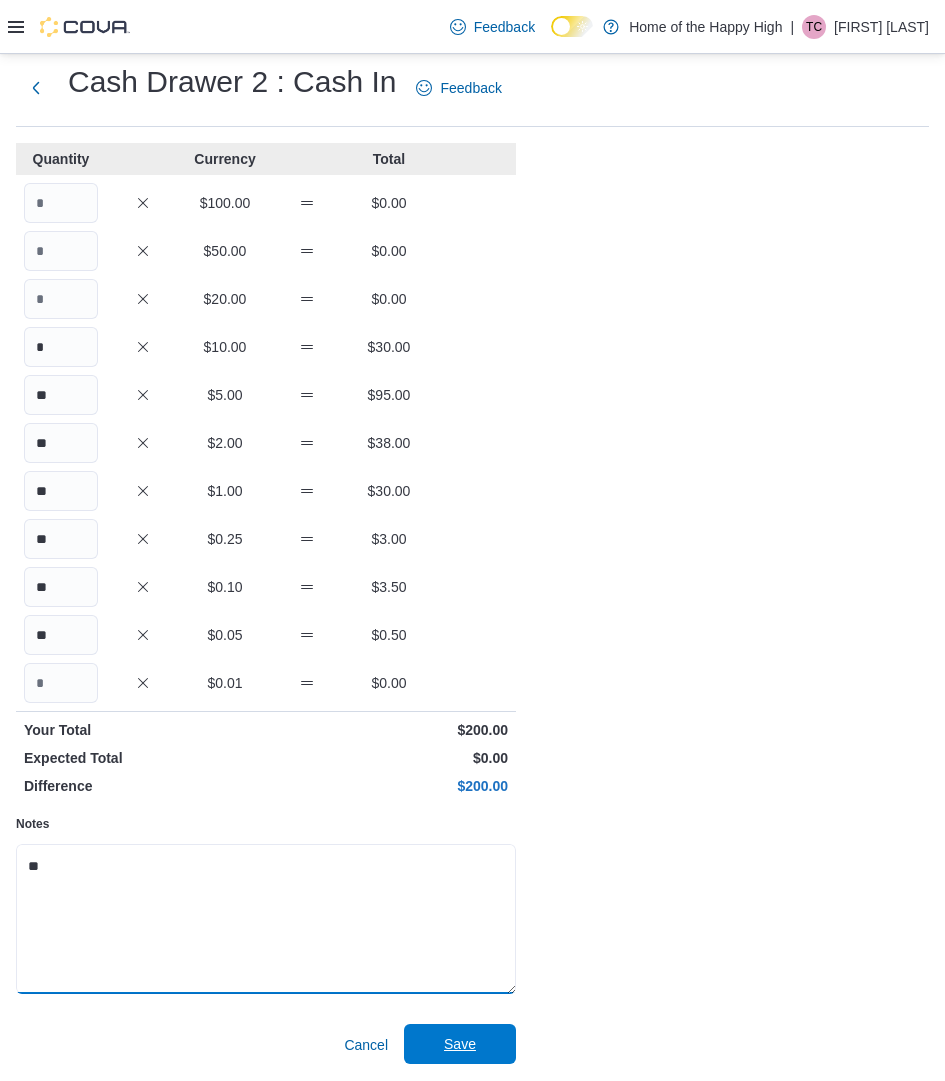 type on "**" 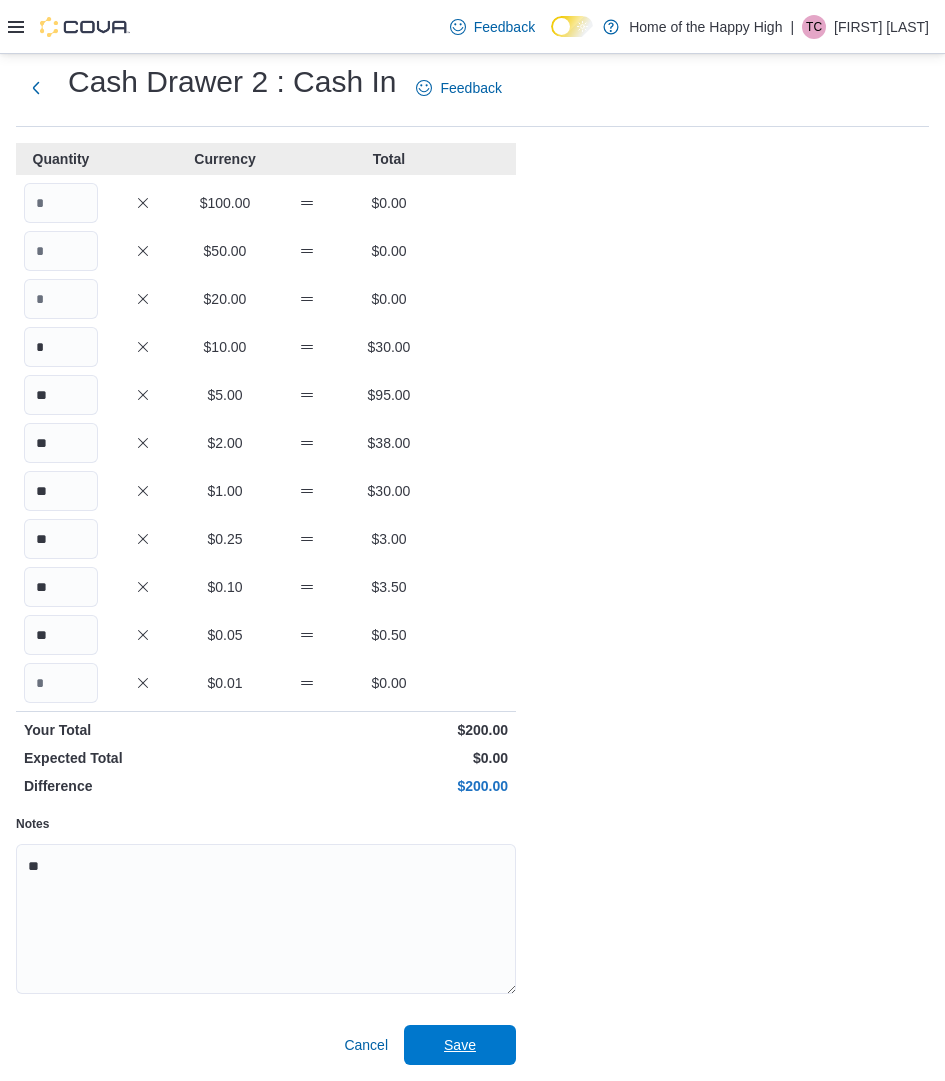 drag, startPoint x: 475, startPoint y: 1056, endPoint x: 555, endPoint y: 1050, distance: 80.224686 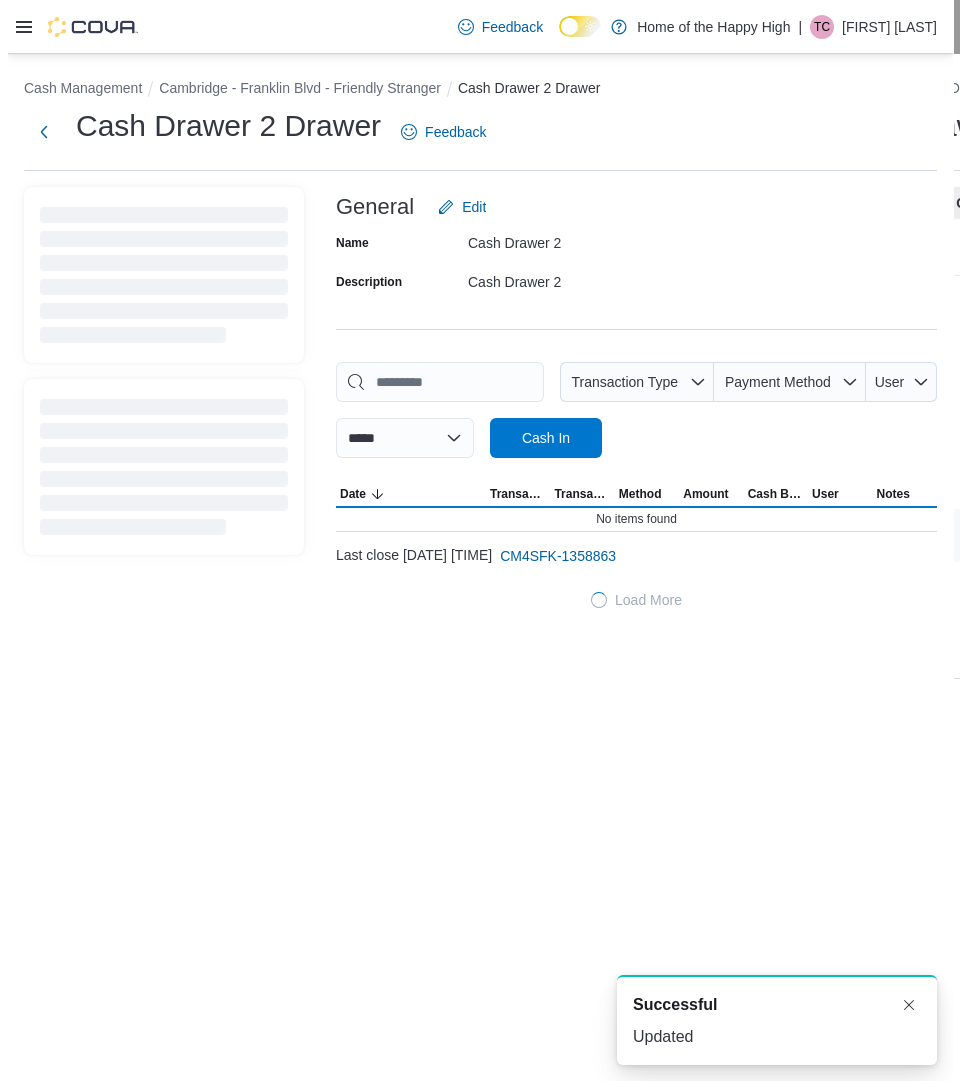 scroll, scrollTop: 0, scrollLeft: 0, axis: both 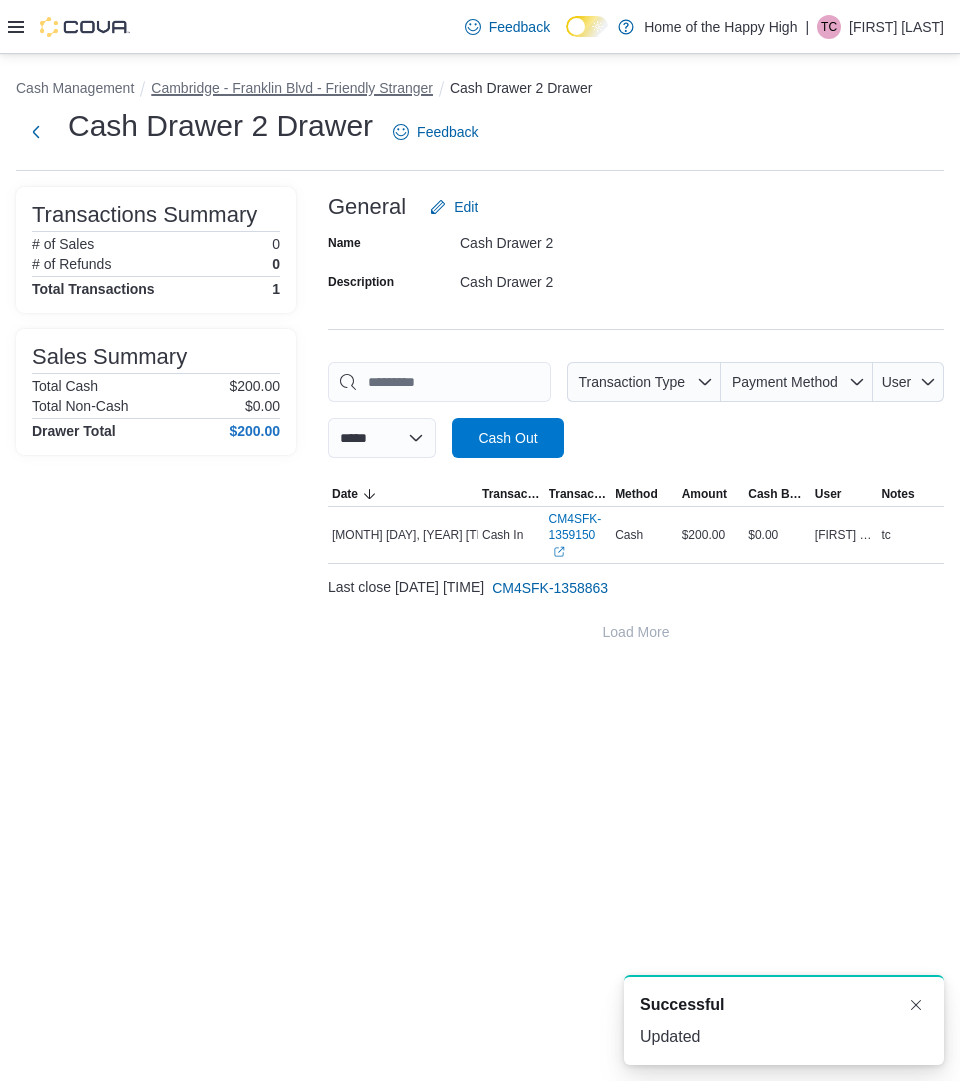 click on "Cambridge - Franklin Blvd - Friendly Stranger" at bounding box center (292, 88) 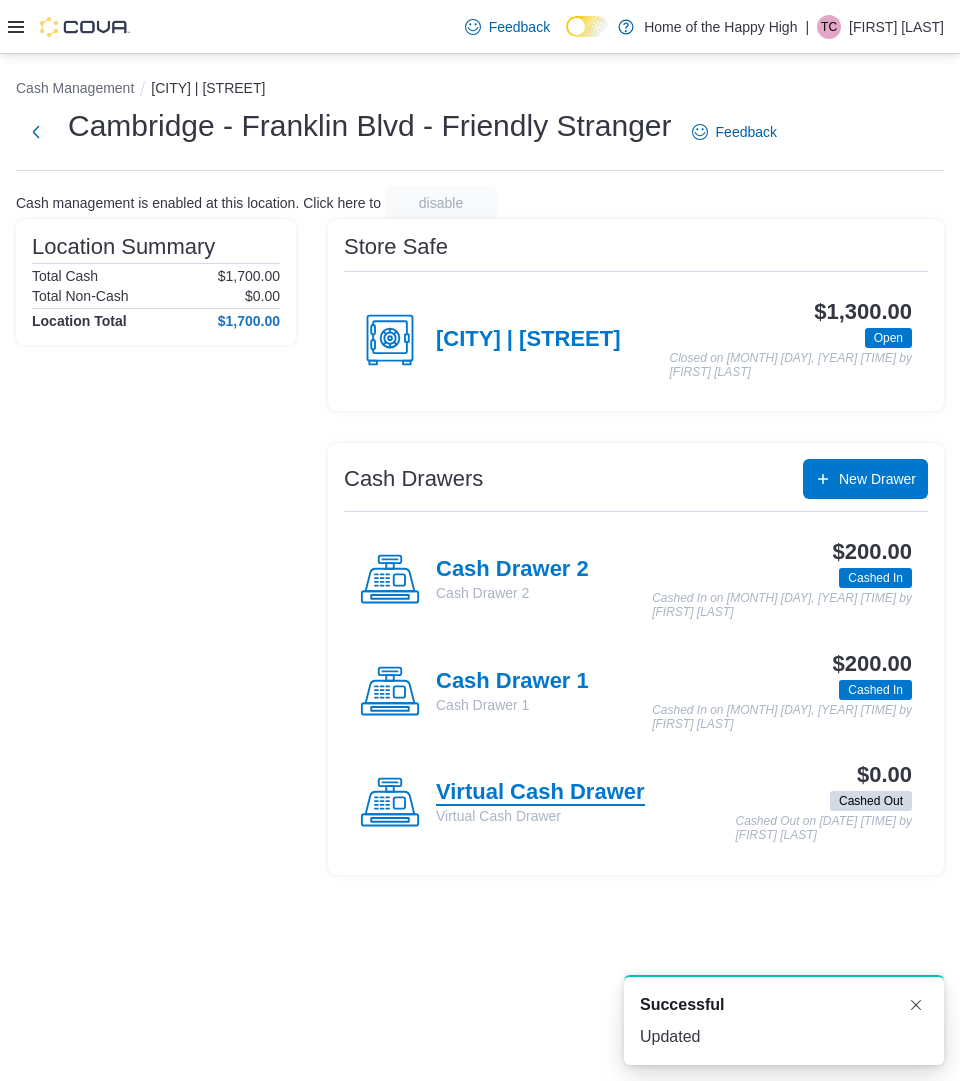 click on "Virtual Cash Drawer" at bounding box center (540, 793) 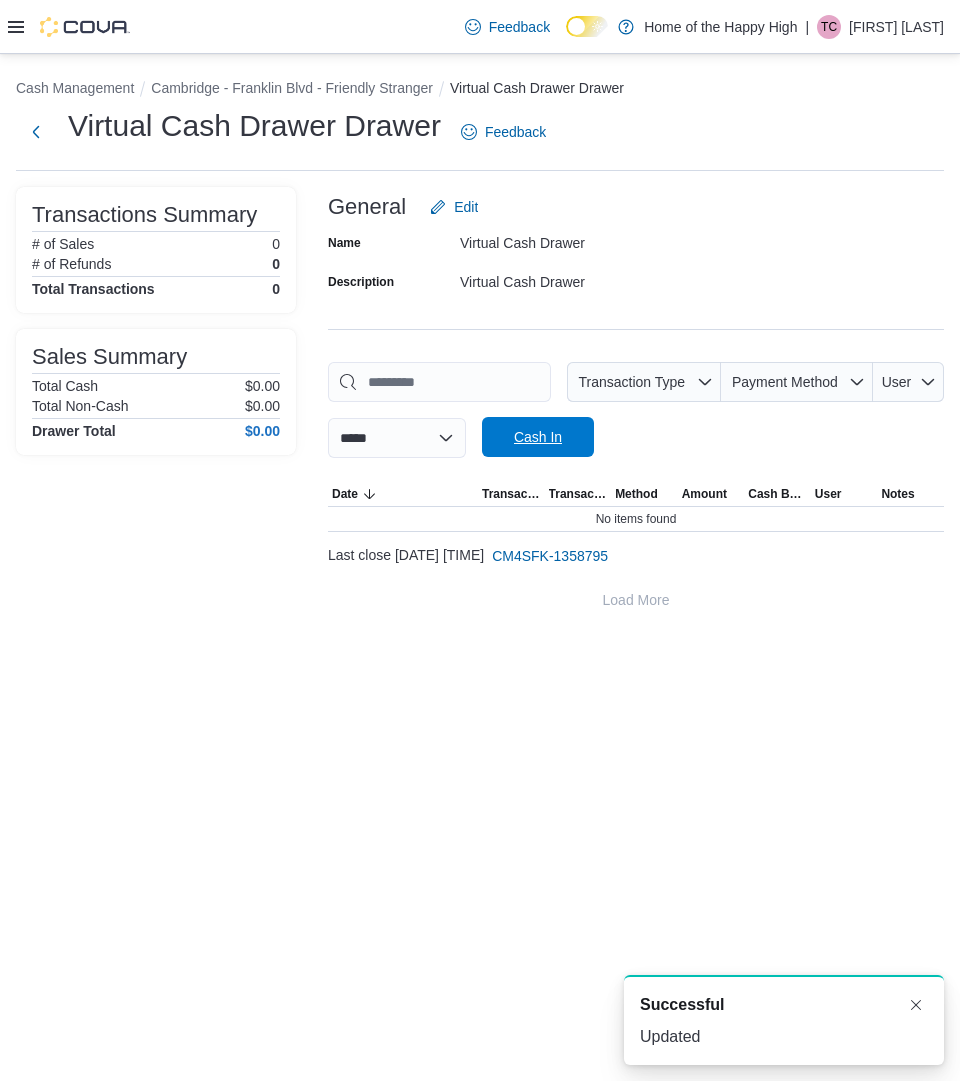 click on "Cash In" at bounding box center [538, 437] 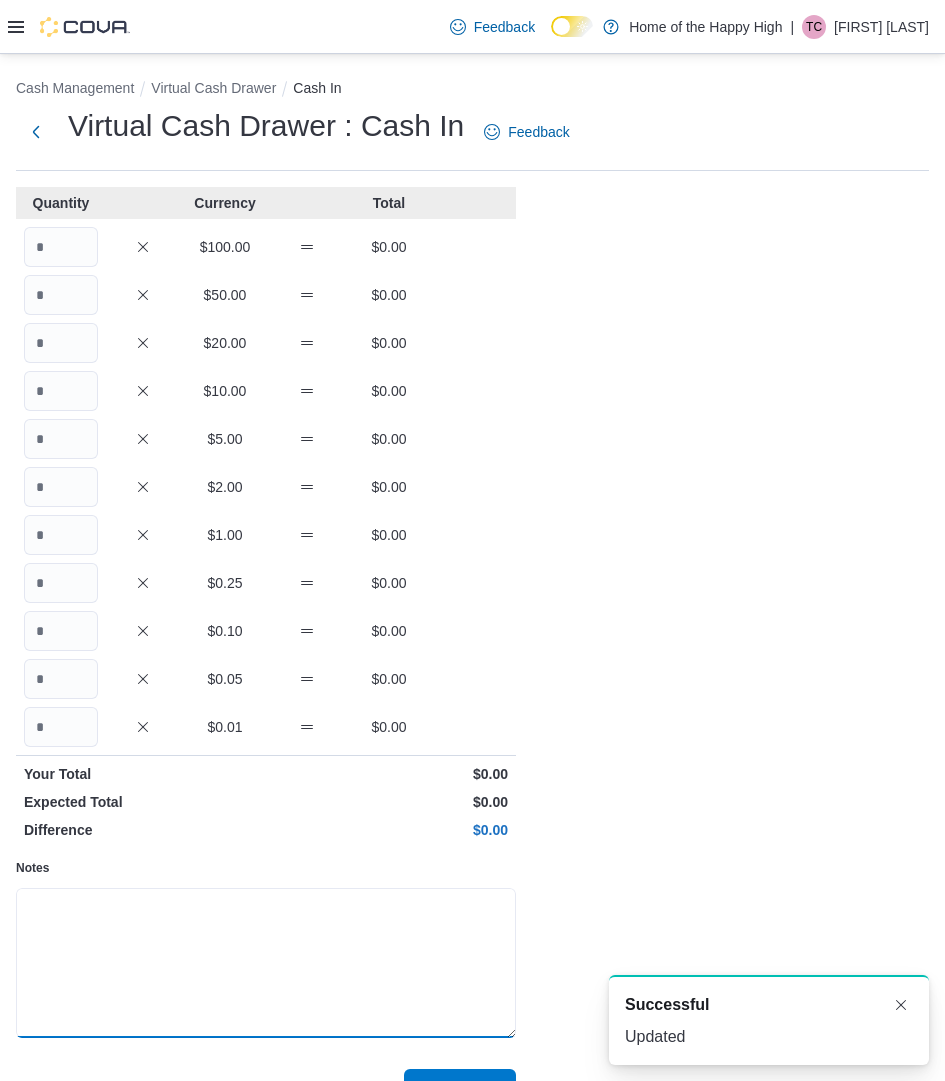 click on "Notes" at bounding box center [266, 963] 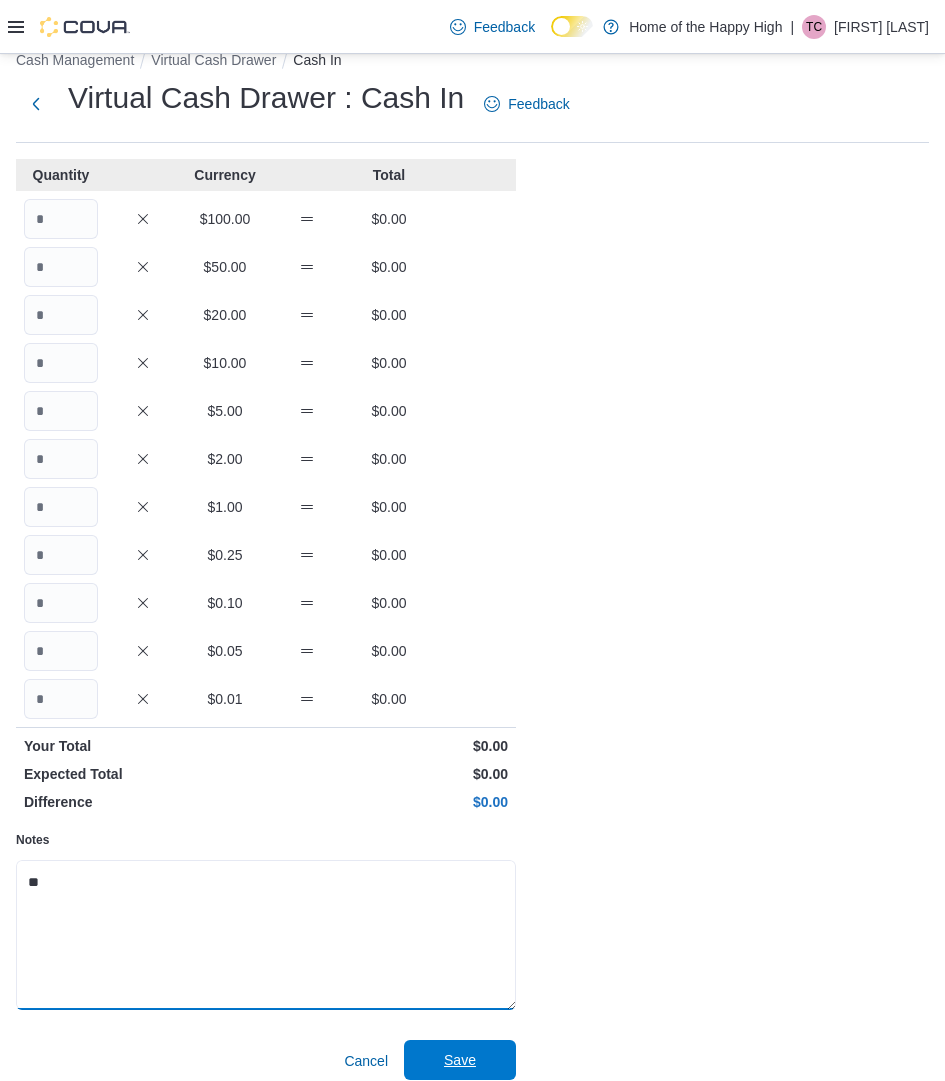 scroll, scrollTop: 44, scrollLeft: 0, axis: vertical 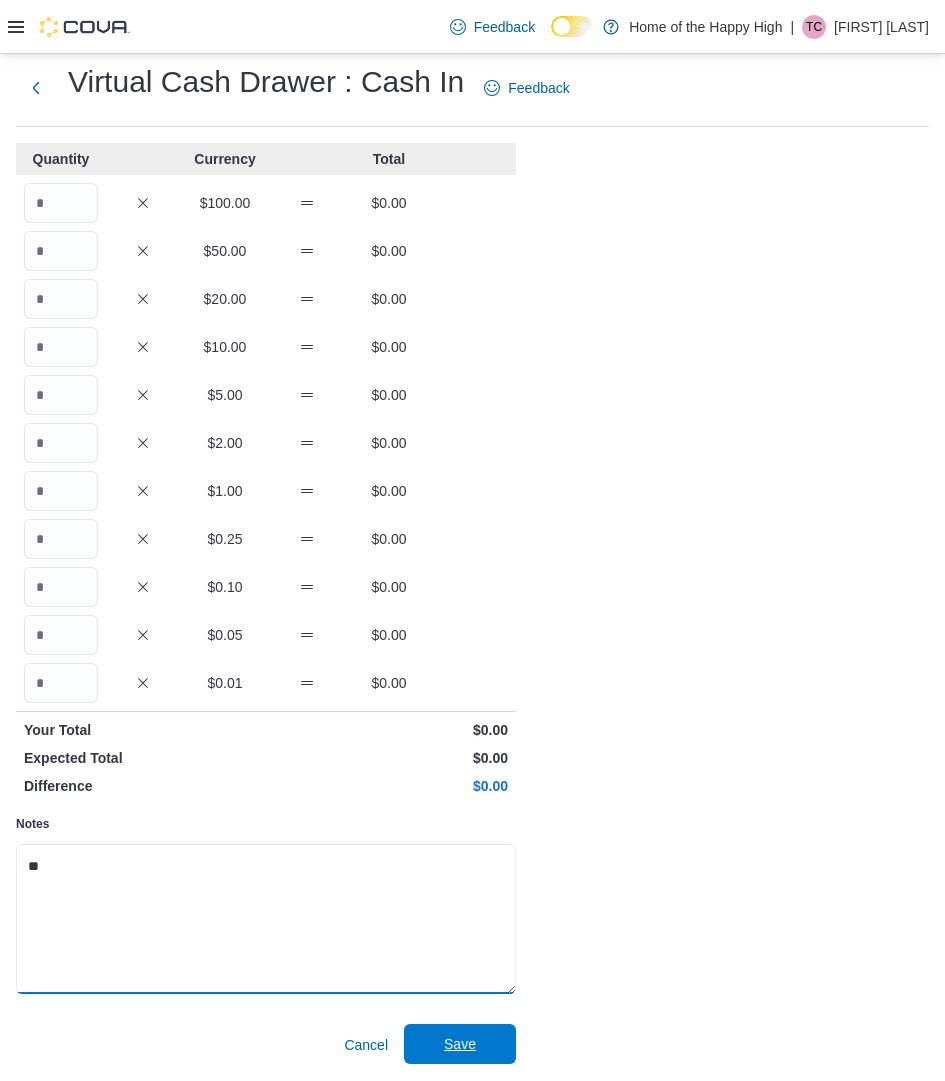 type on "**" 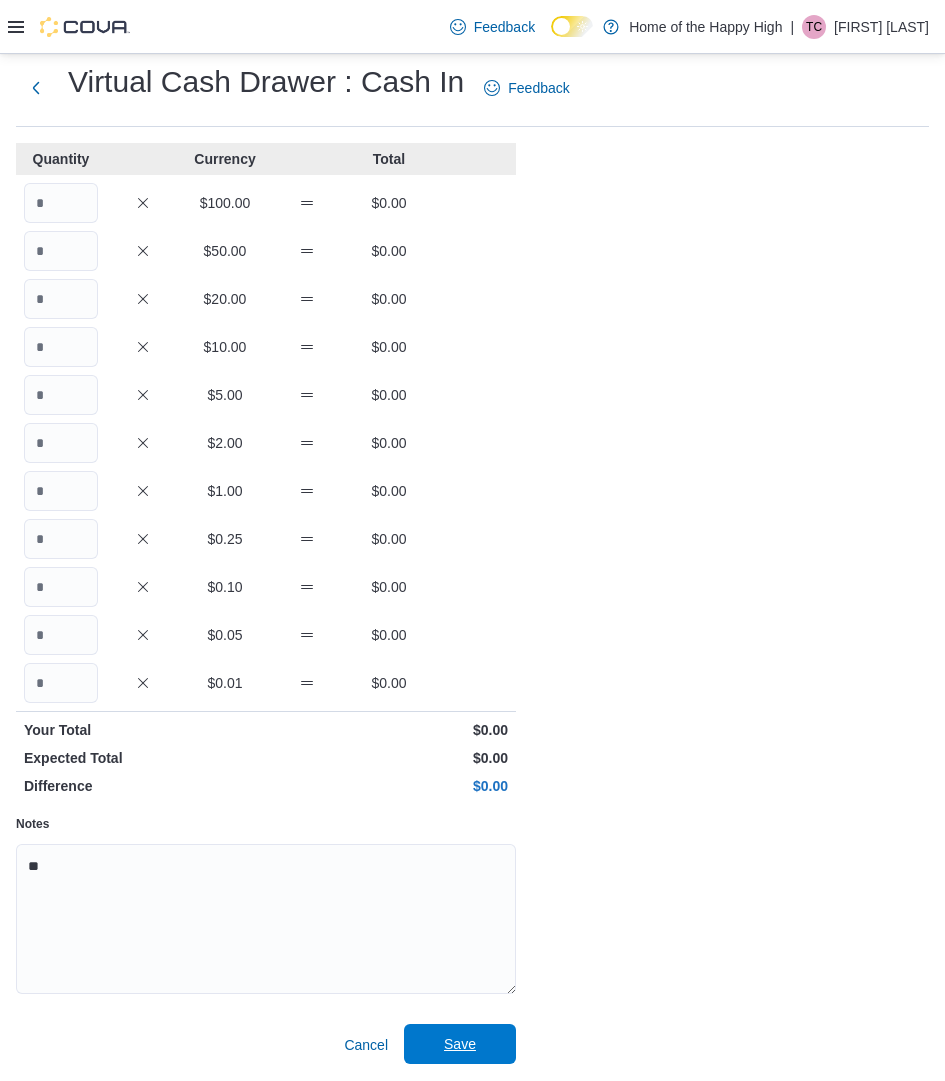 click on "Save" at bounding box center [460, 1044] 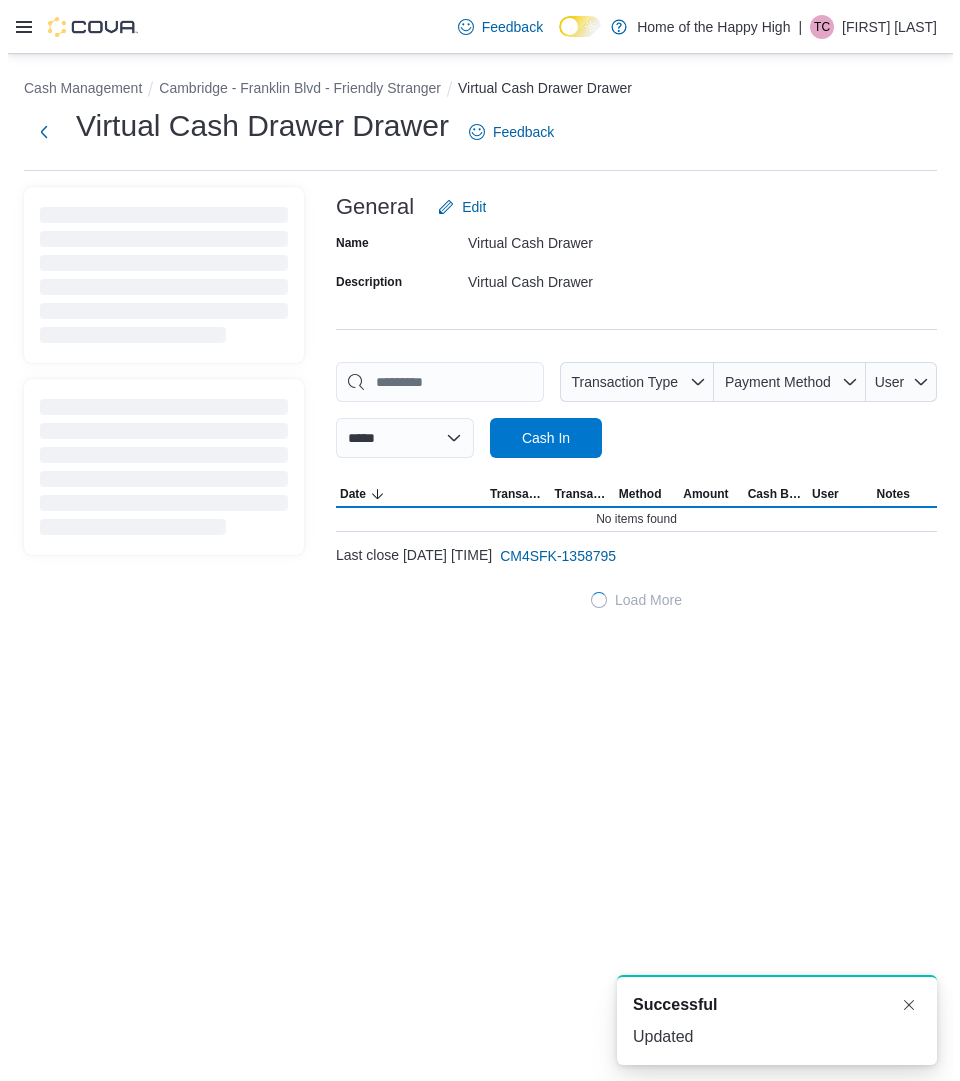 scroll, scrollTop: 0, scrollLeft: 0, axis: both 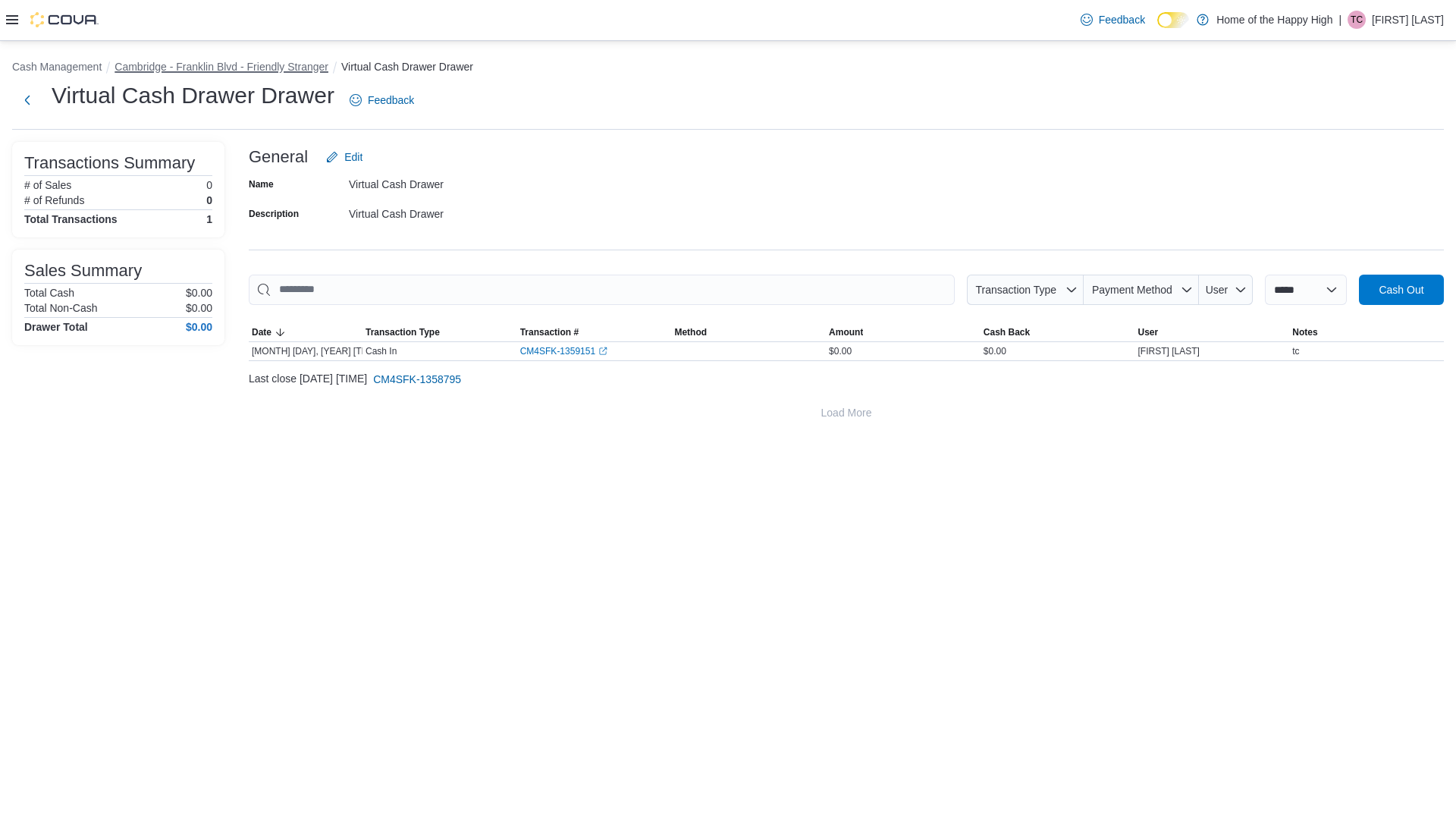 click on "Cambridge - Franklin Blvd - Friendly Stranger" at bounding box center (221, 67) 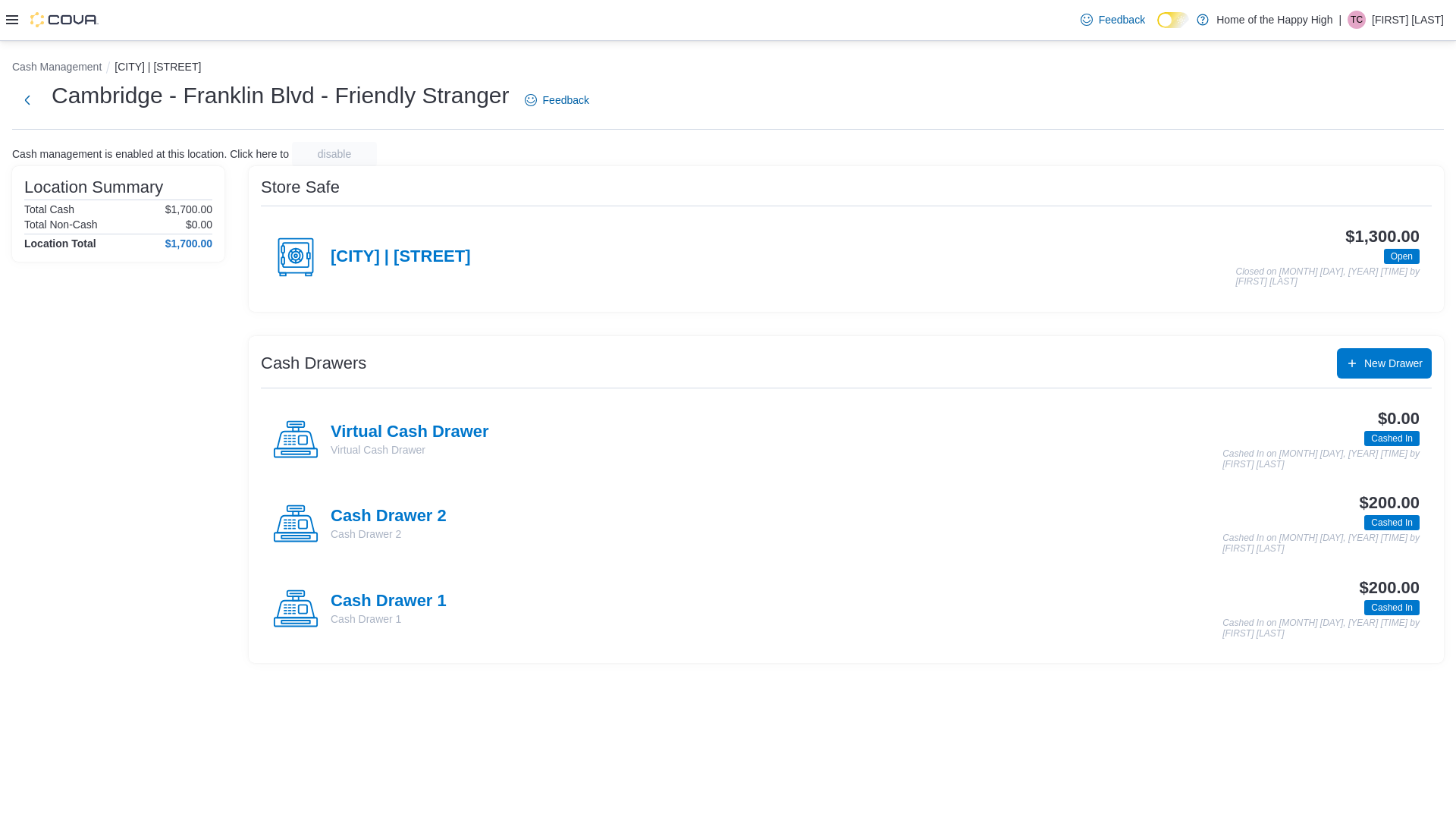 click at bounding box center [52, 20] 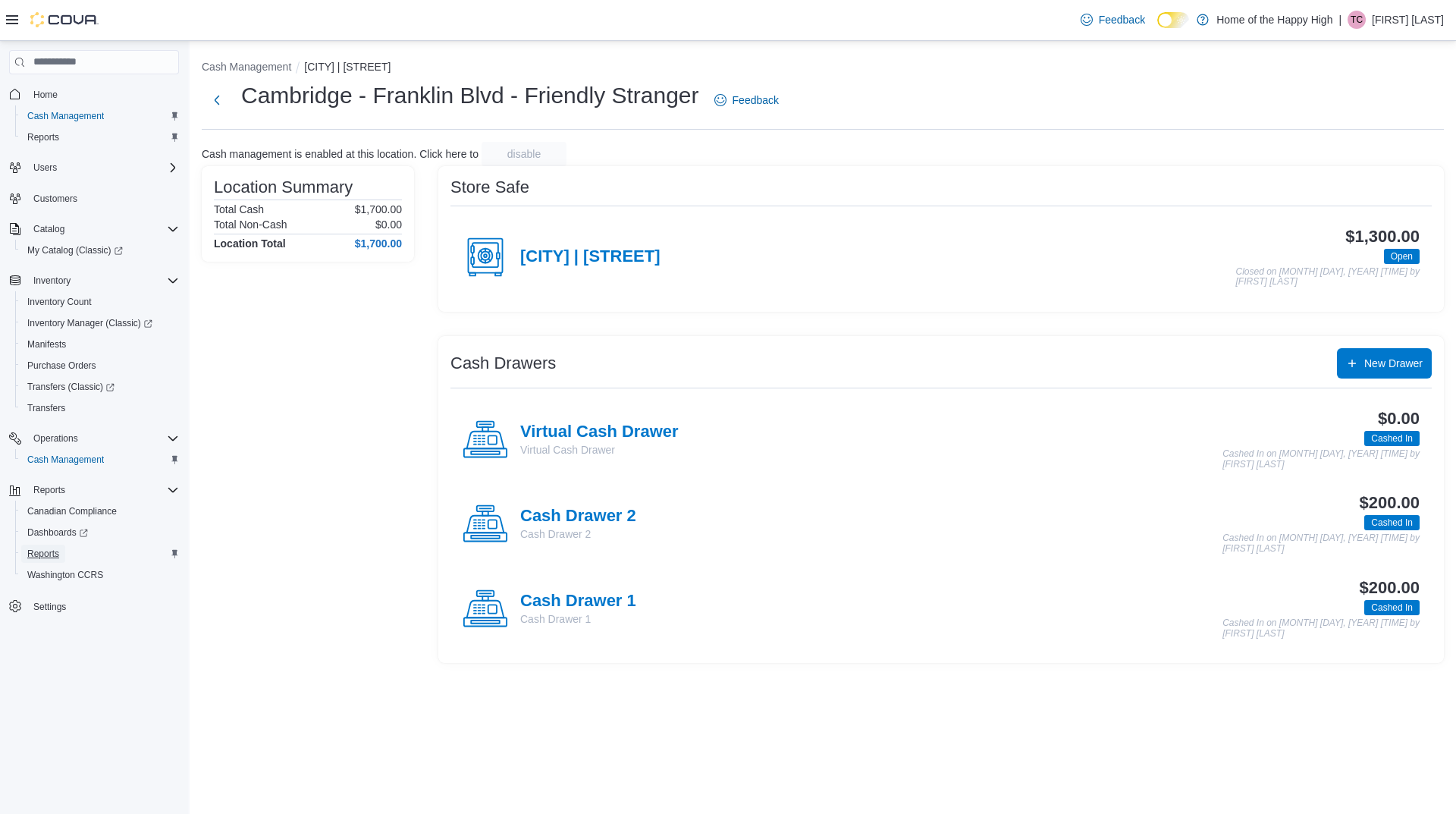 click on "Reports" at bounding box center (43, 554) 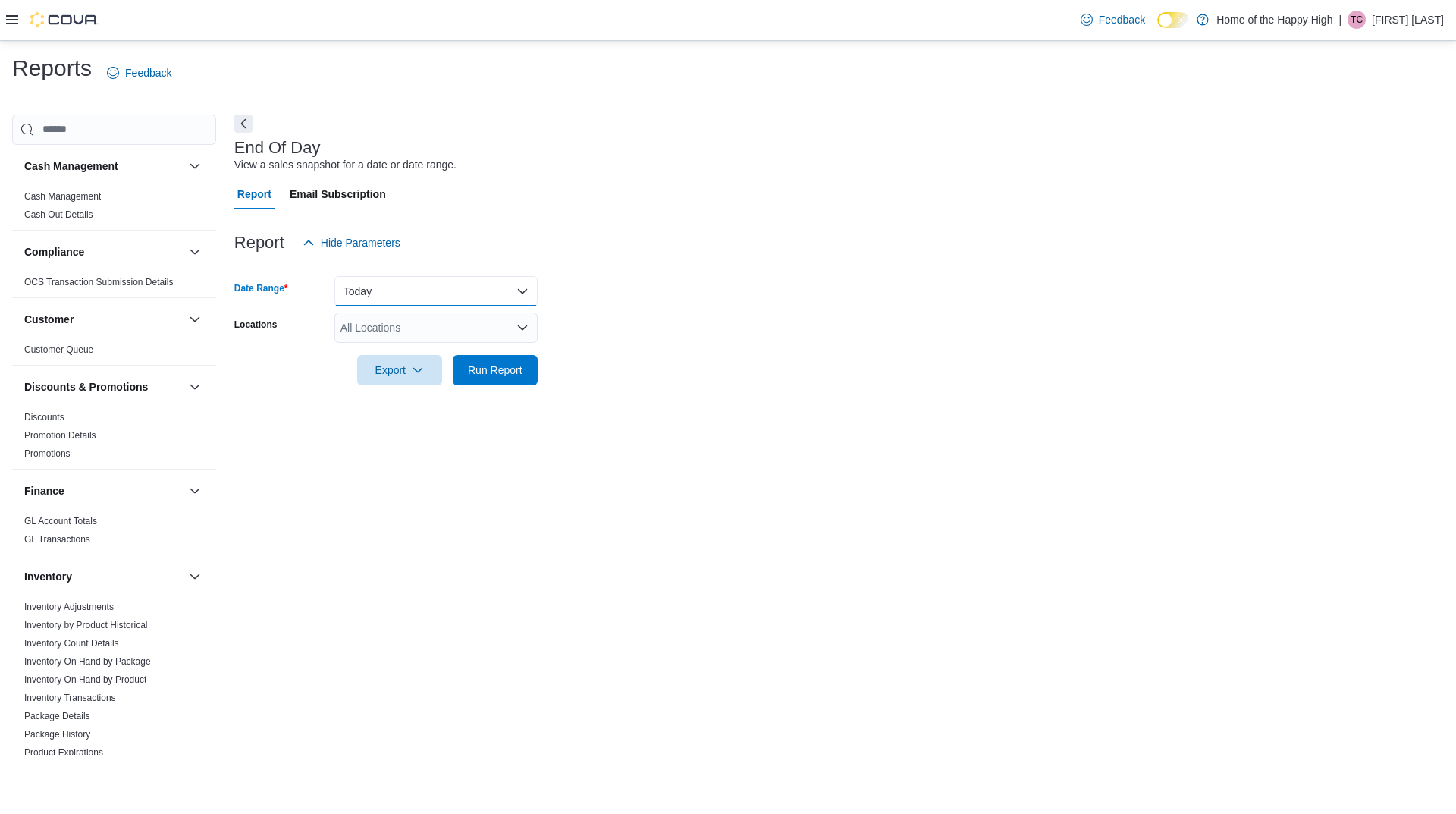 click on "Today" at bounding box center (436, 291) 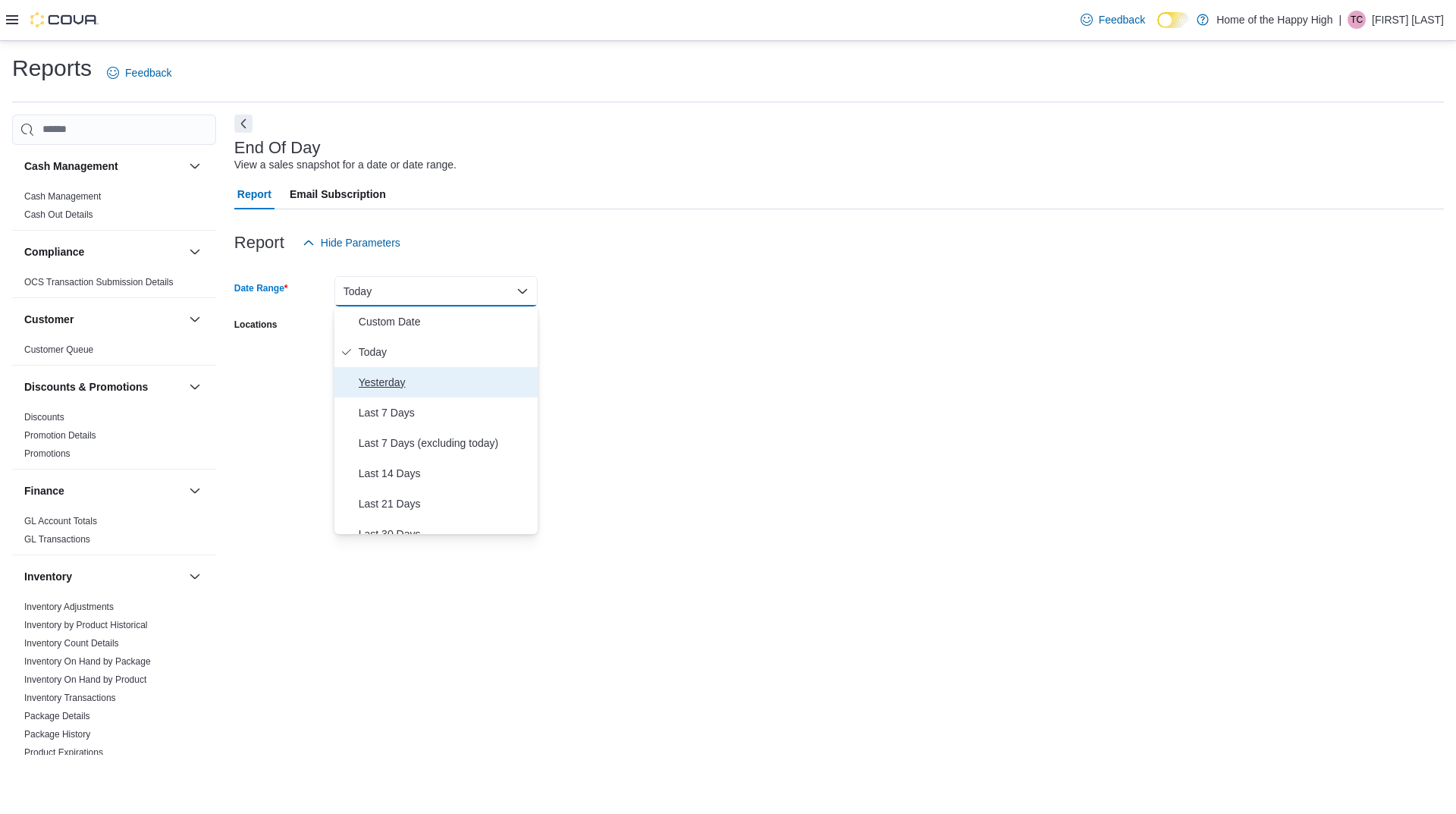 click on "Yesterday" at bounding box center (436, 382) 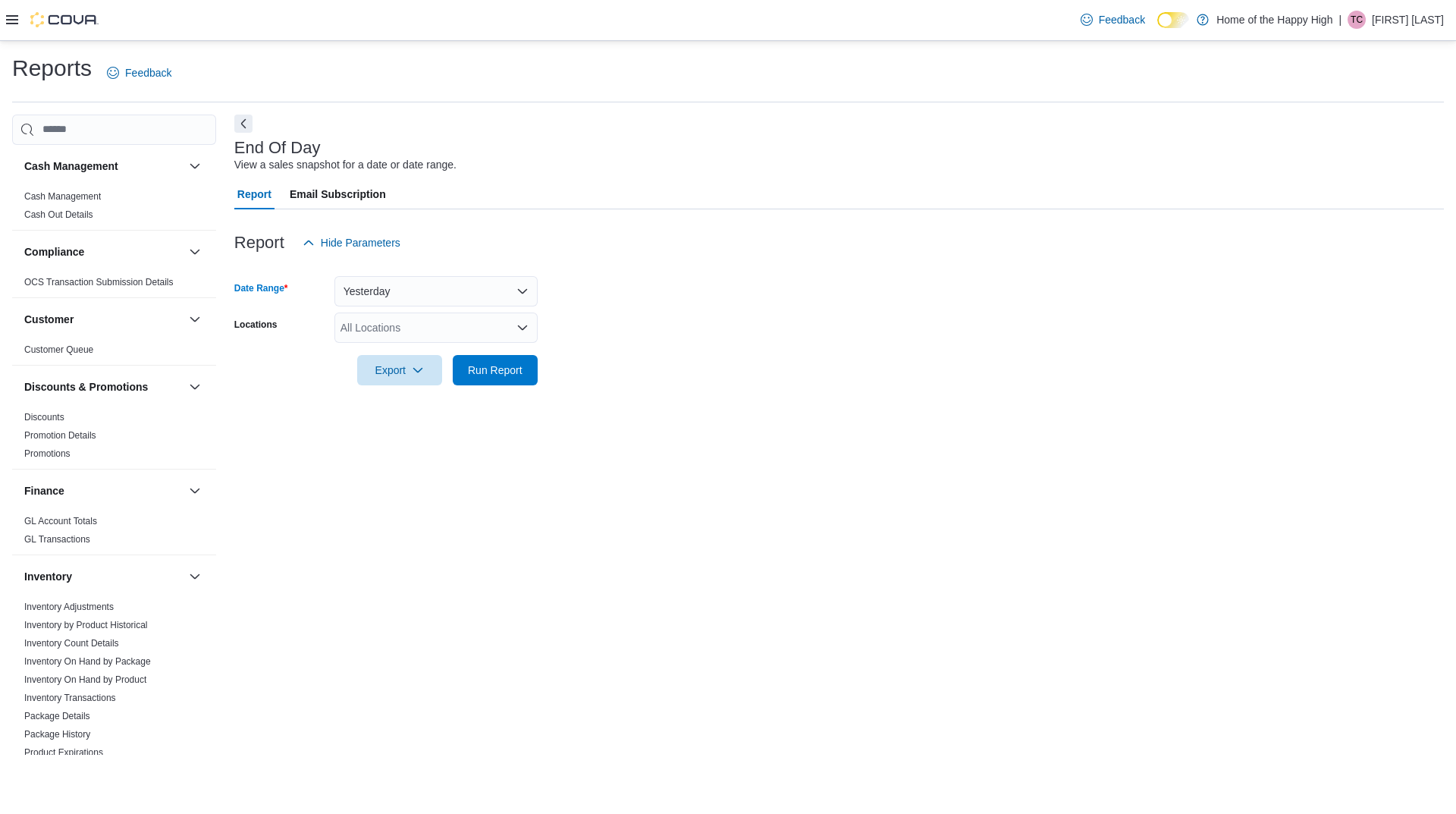click on "All Locations" at bounding box center [436, 328] 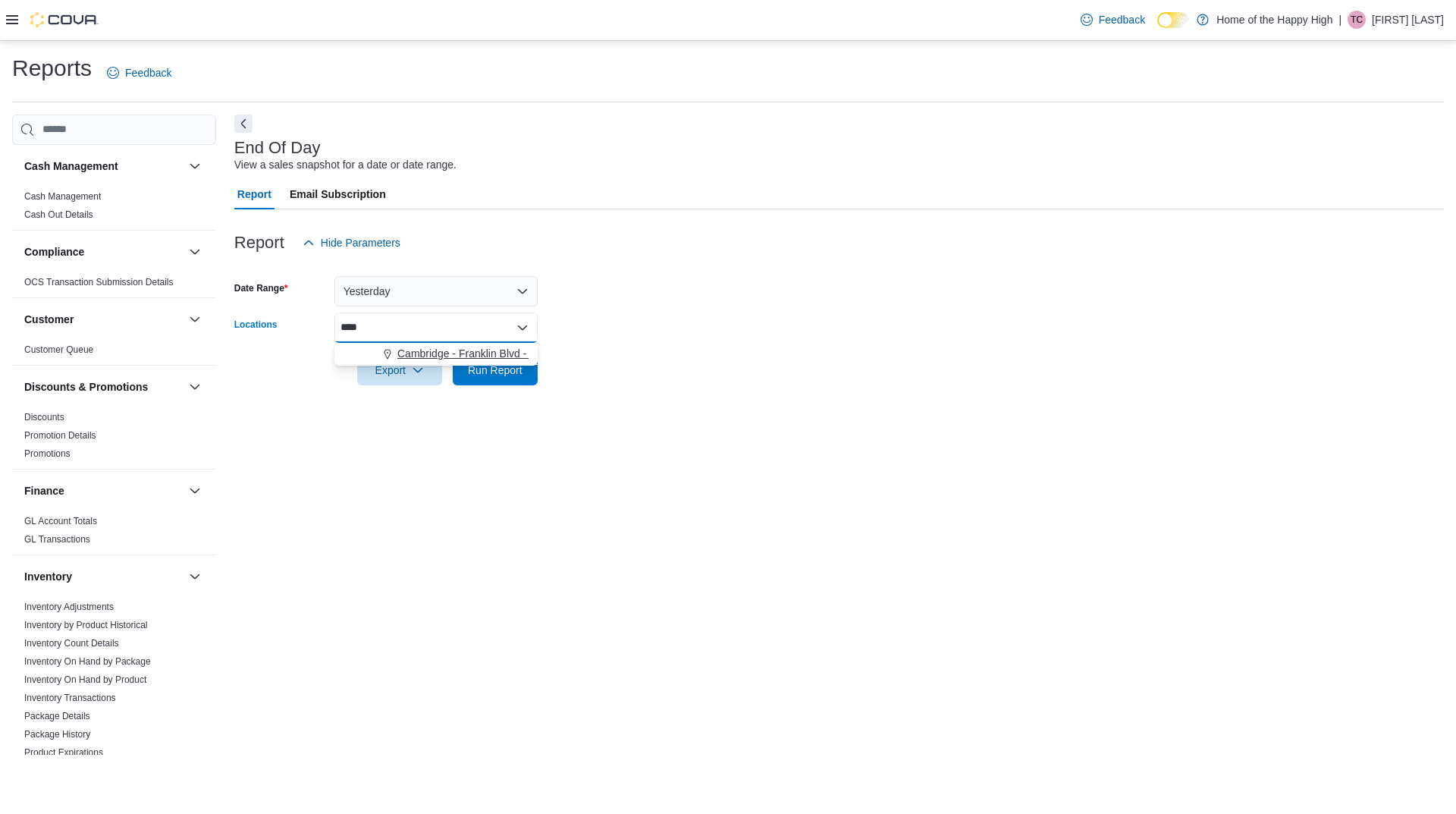 type on "****" 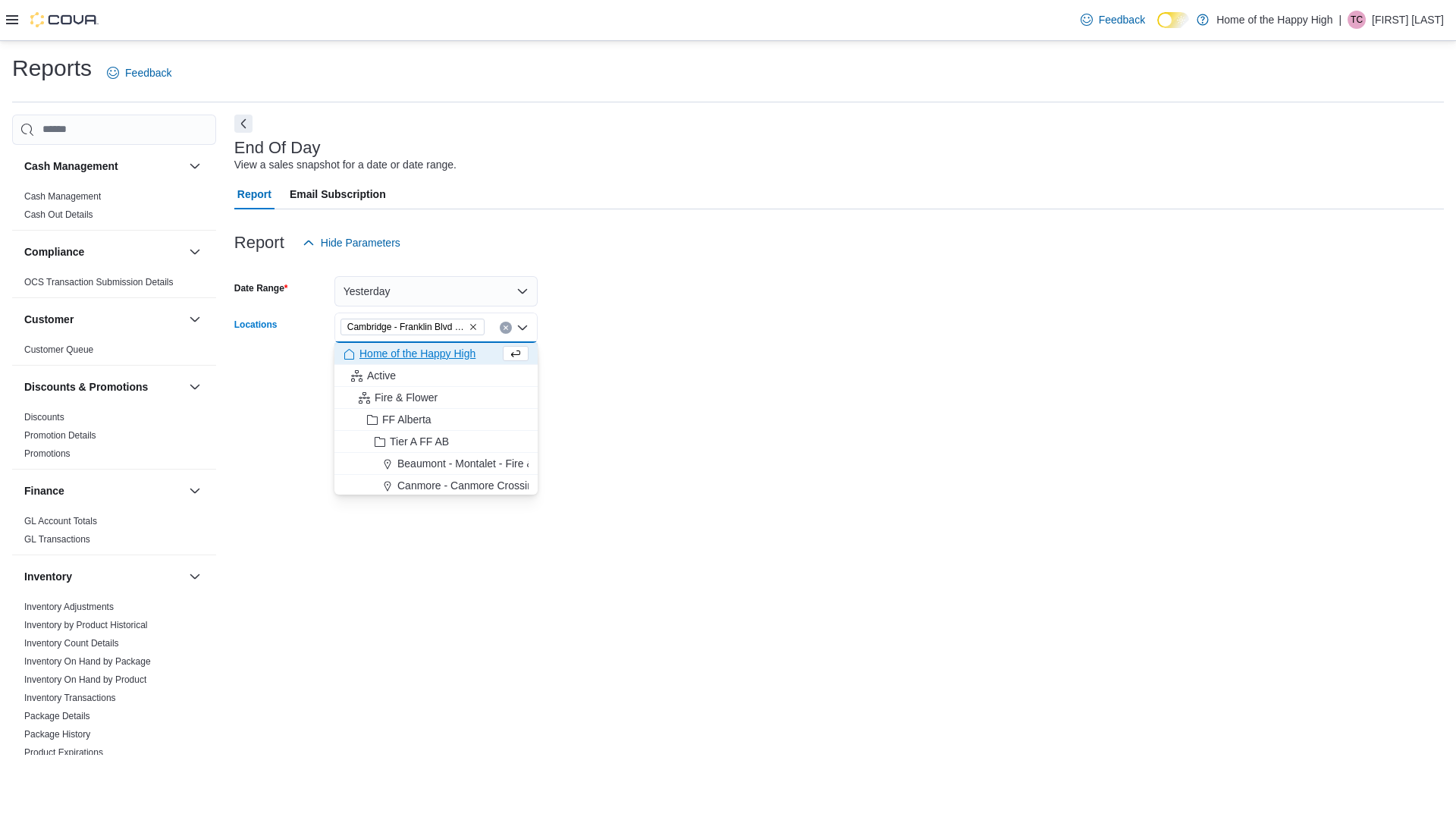 click on "Date Range Yesterday Locations [CITY] - [STREET] - Friendly Stranger Combo box. Selected. [CITY] - [STREET] - Friendly Stranger. Press Backspace to delete [CITY] - [STREET] - Friendly Stranger. Combo box input. All Locations. Type some text or, to display a list of choices, press Down Arrow. To exit the list of choices, press Escape. Export  Run Report" at bounding box center (839, 322) 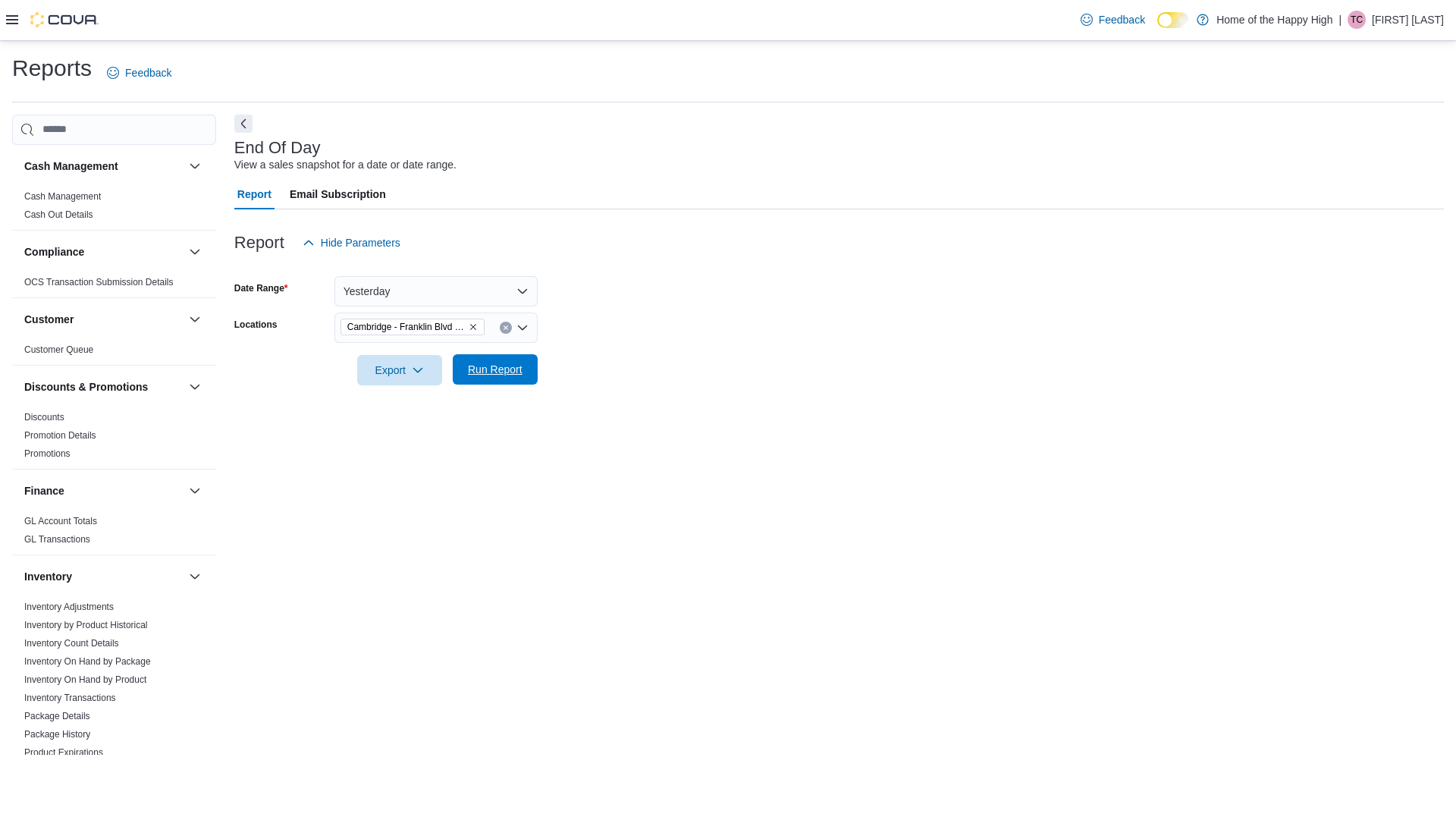 click on "Run Report" at bounding box center (495, 369) 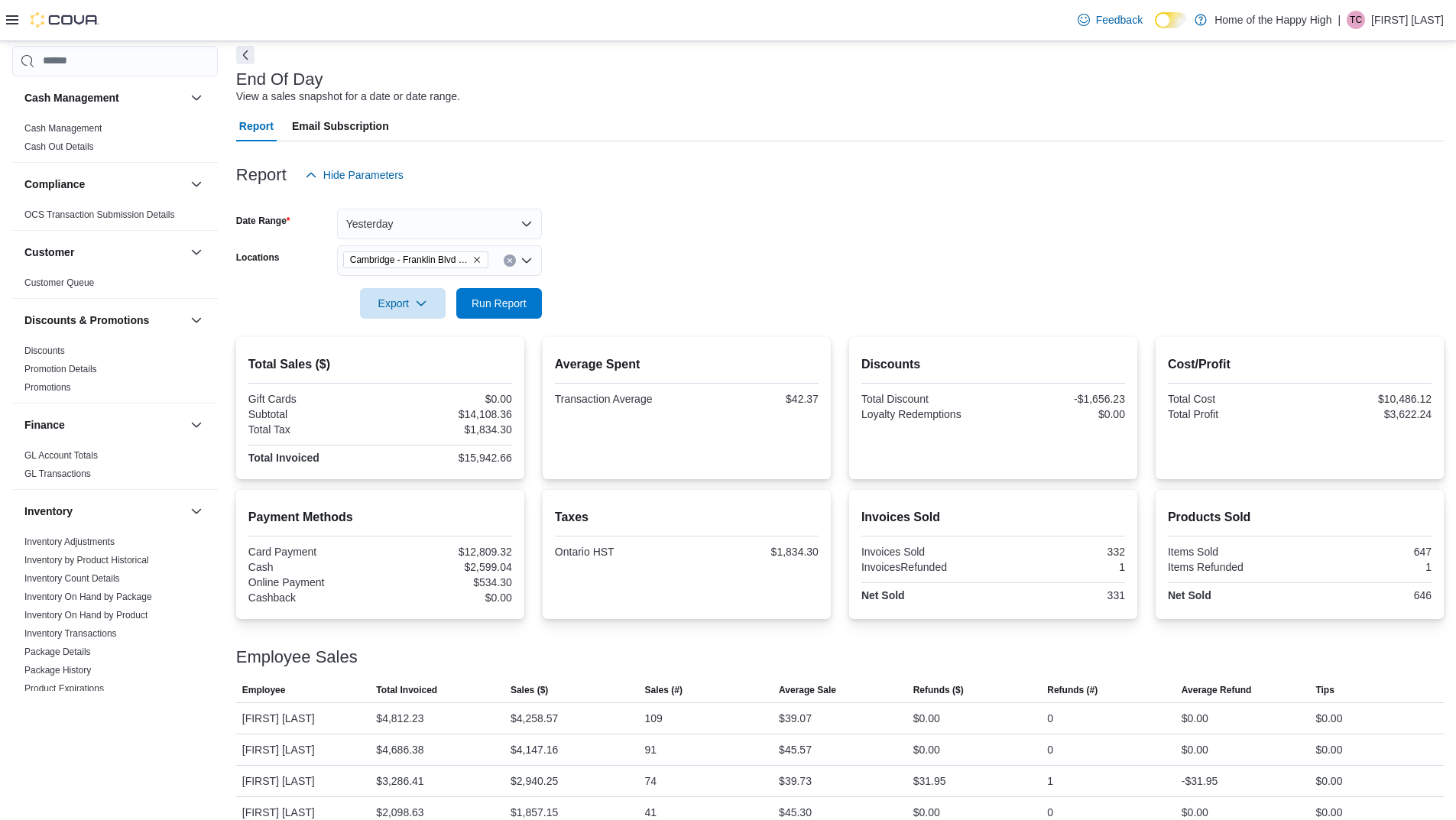 scroll, scrollTop: 0, scrollLeft: 0, axis: both 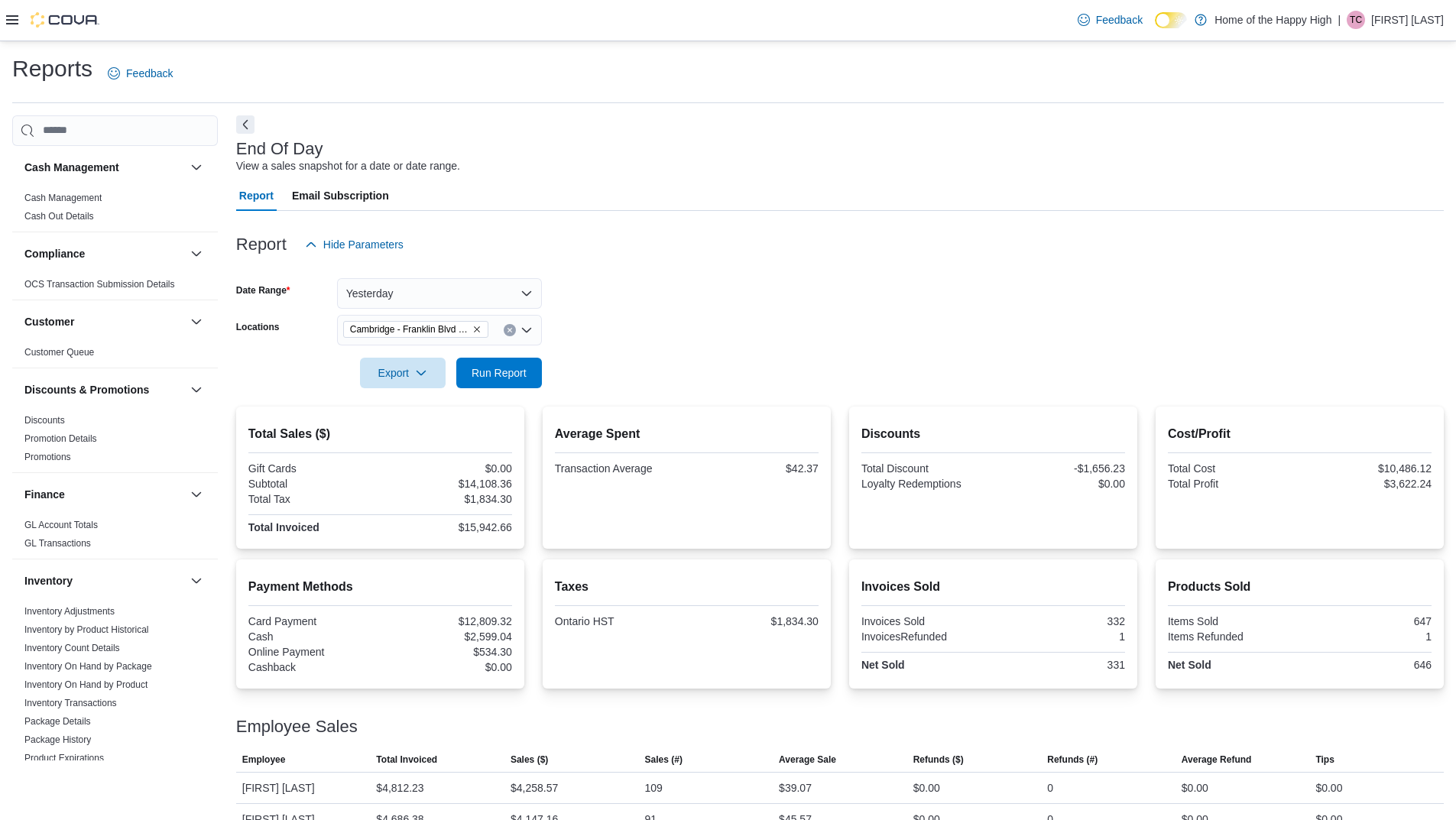 click 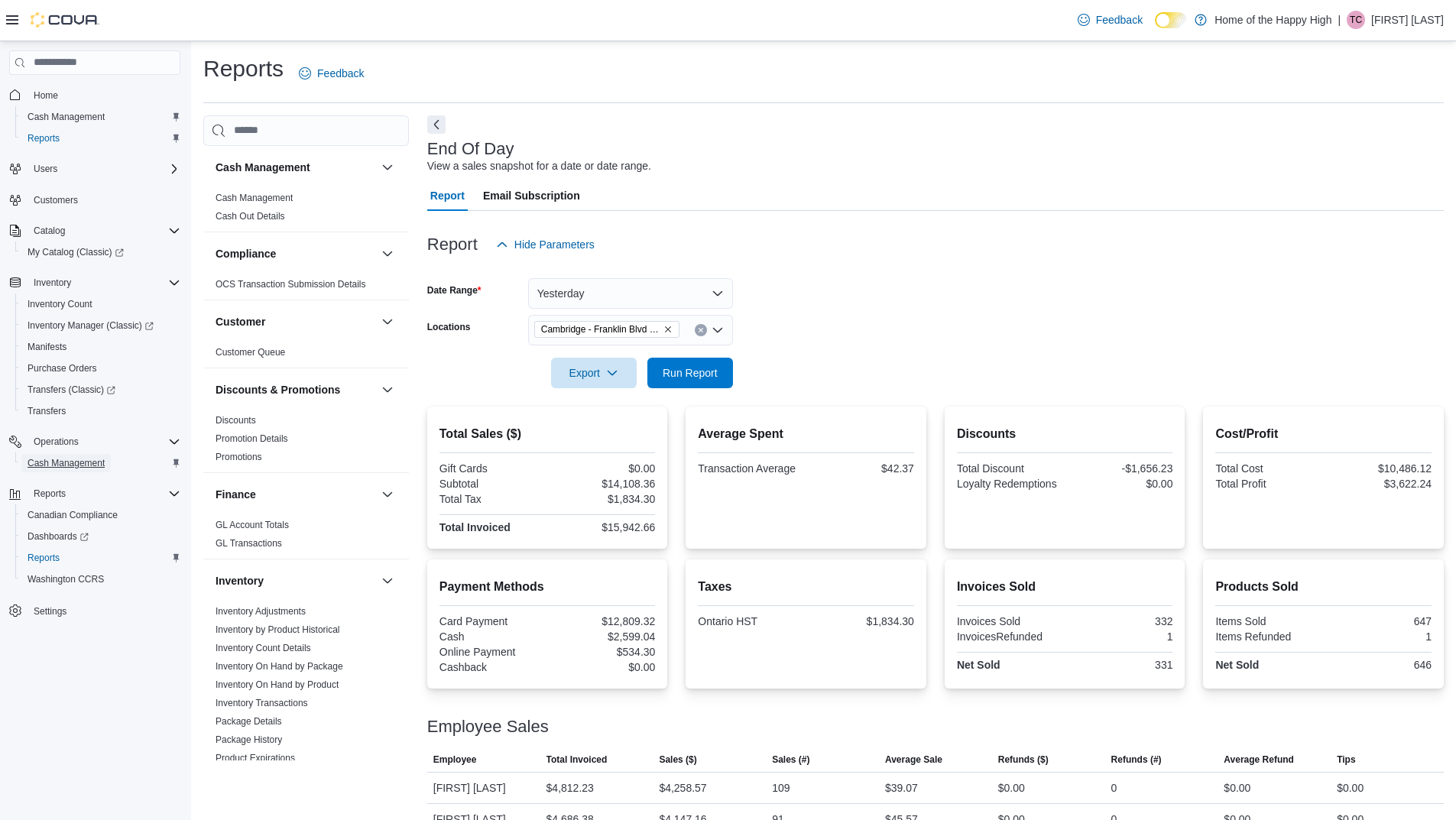 click on "Cash Management" at bounding box center [66, 463] 